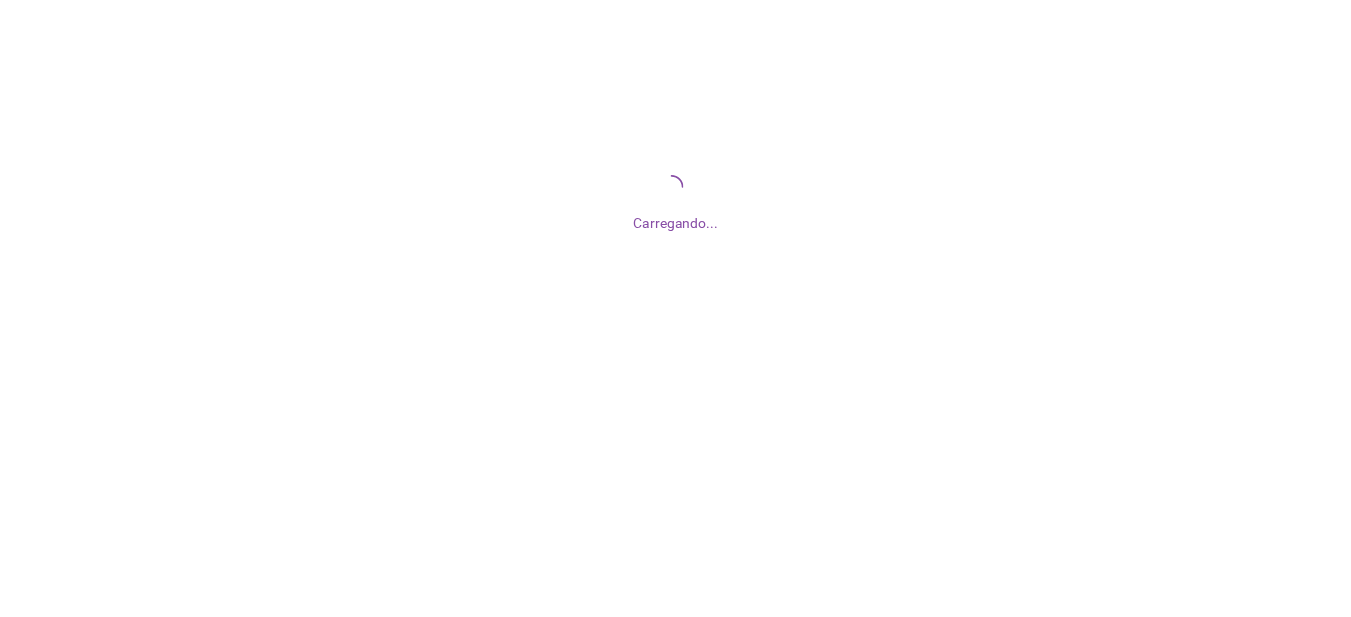 scroll, scrollTop: 0, scrollLeft: 0, axis: both 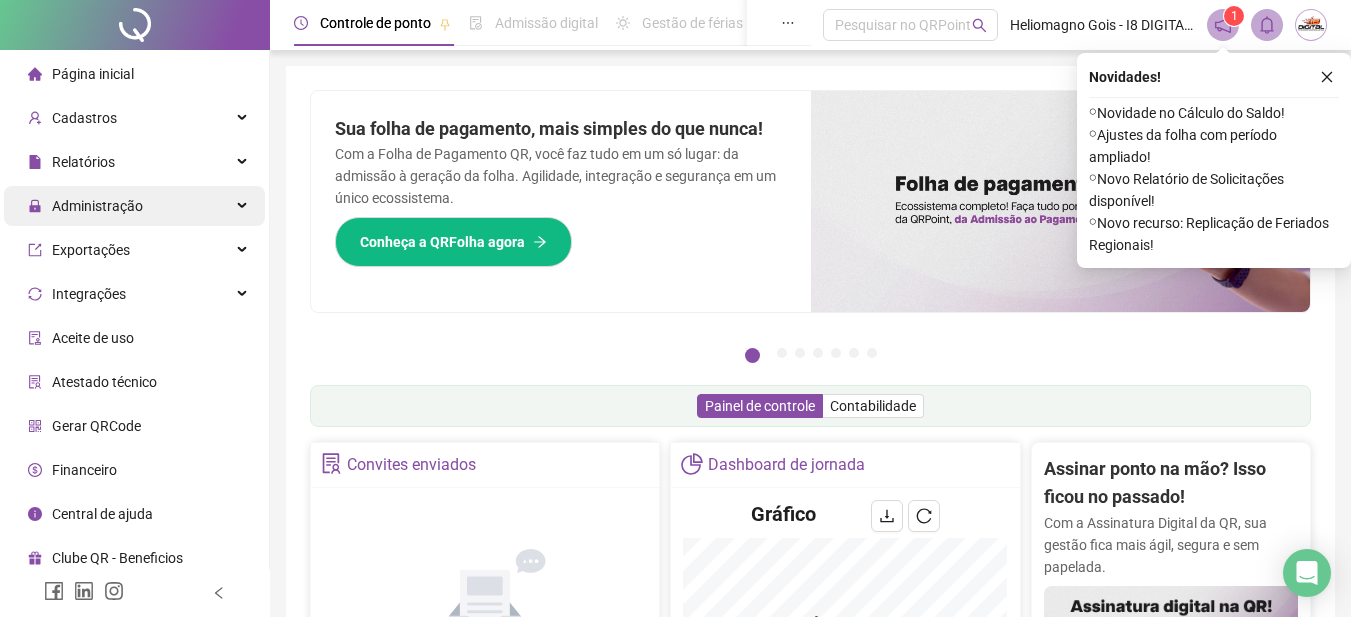 click on "Administração" at bounding box center [97, 206] 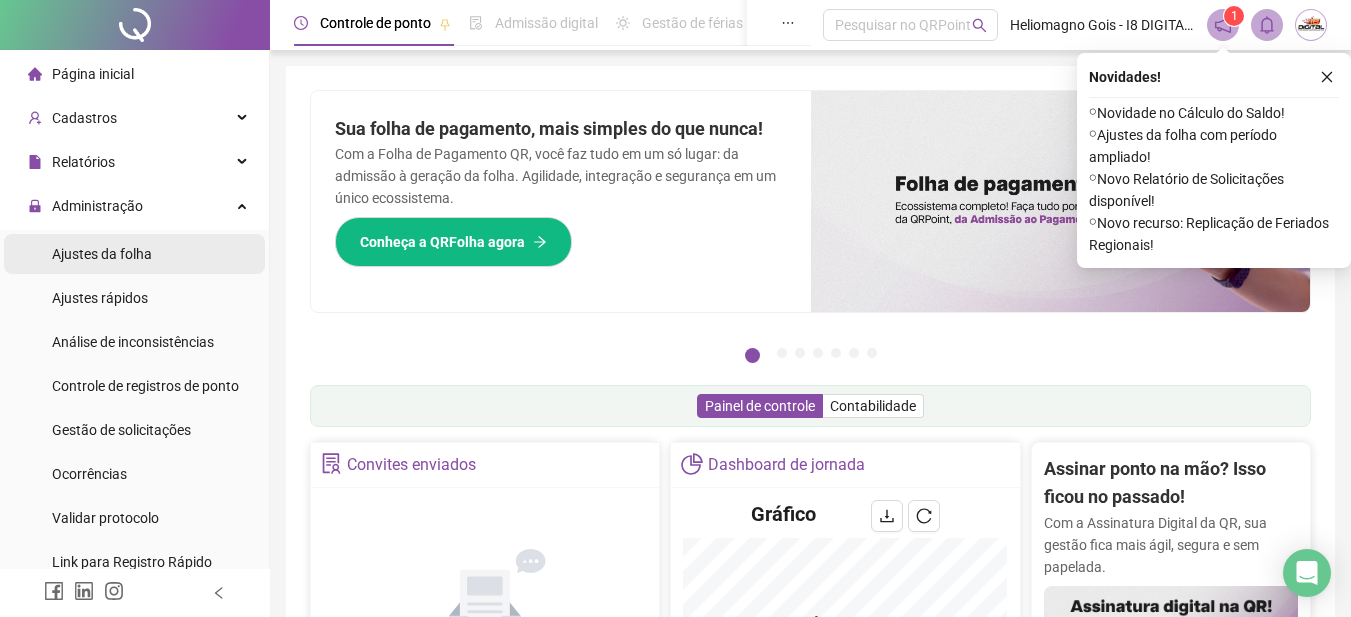 click on "Ajustes da folha" at bounding box center (102, 254) 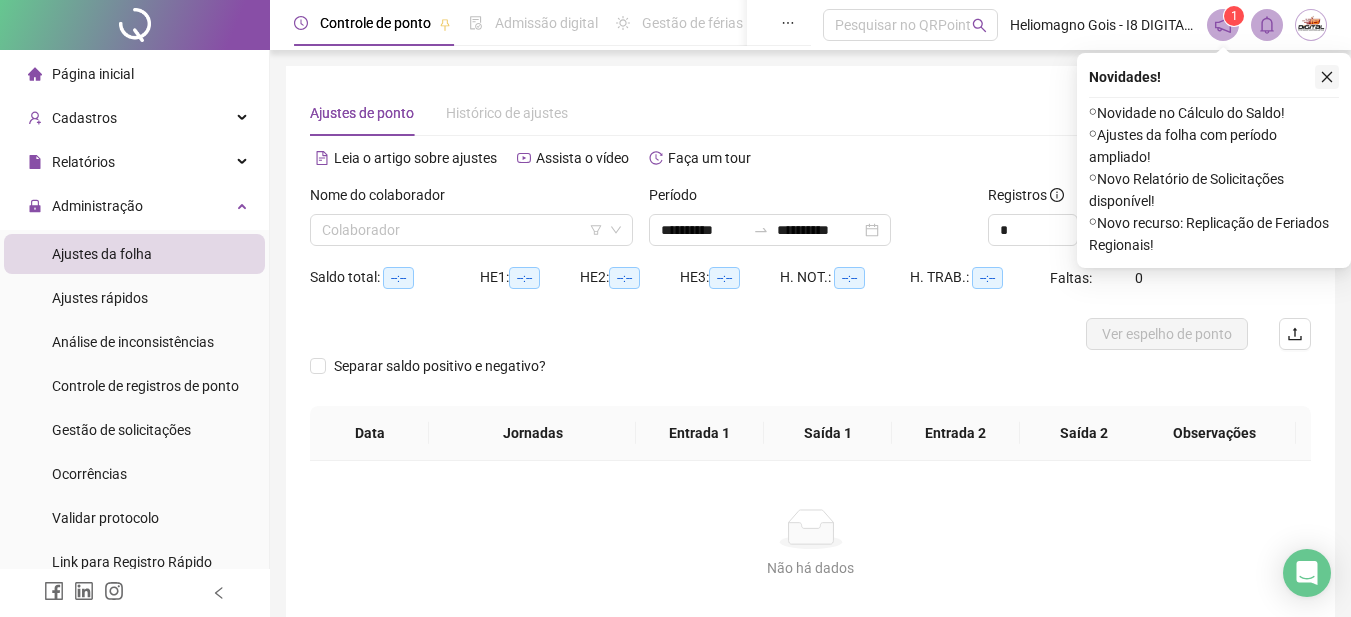 click at bounding box center [1327, 77] 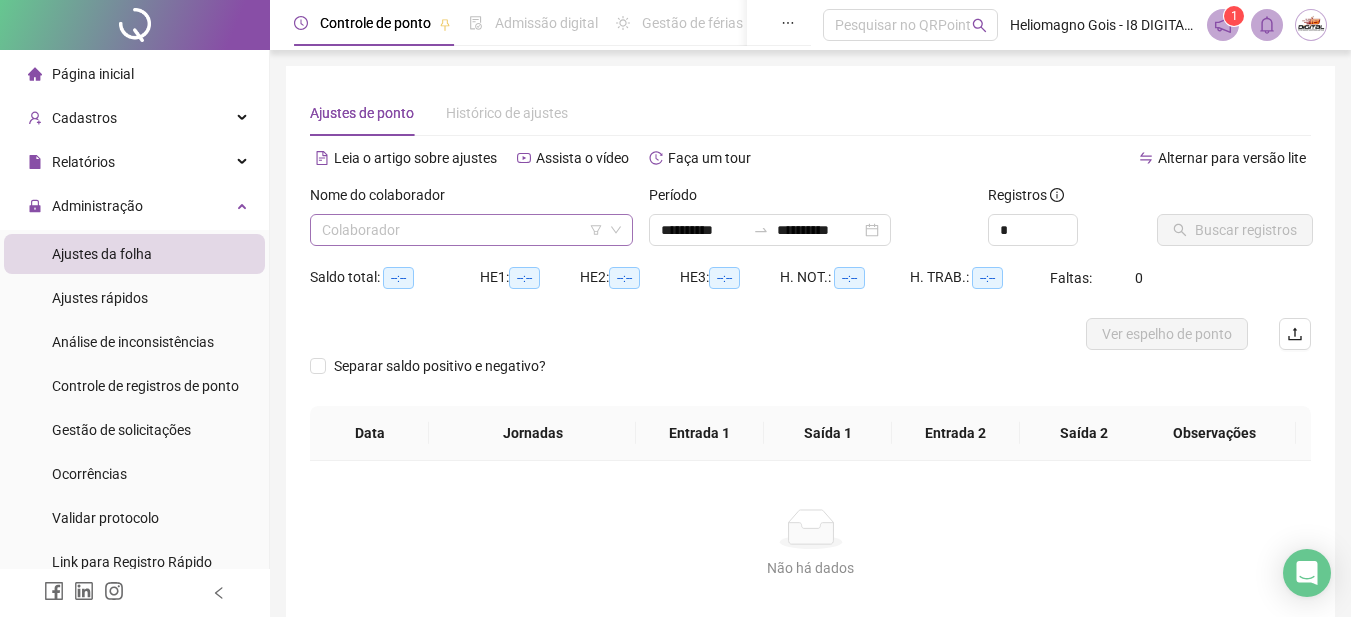 click at bounding box center (465, 230) 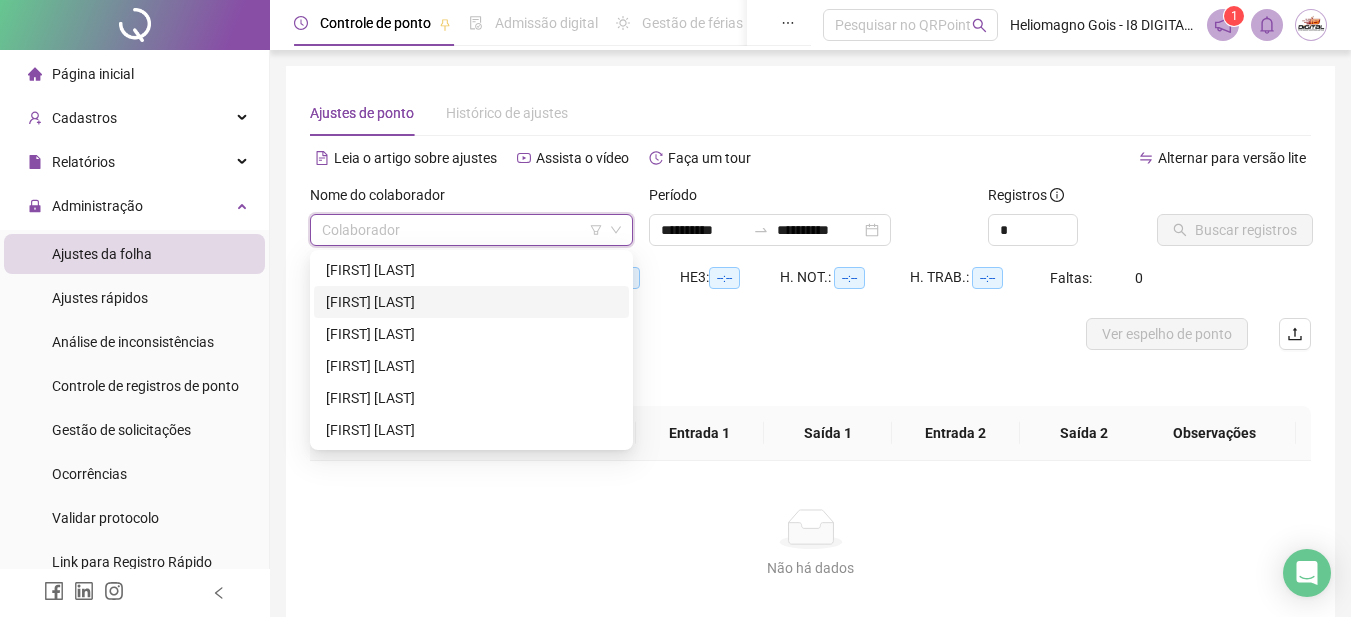 drag, startPoint x: 388, startPoint y: 308, endPoint x: 420, endPoint y: 300, distance: 32.984844 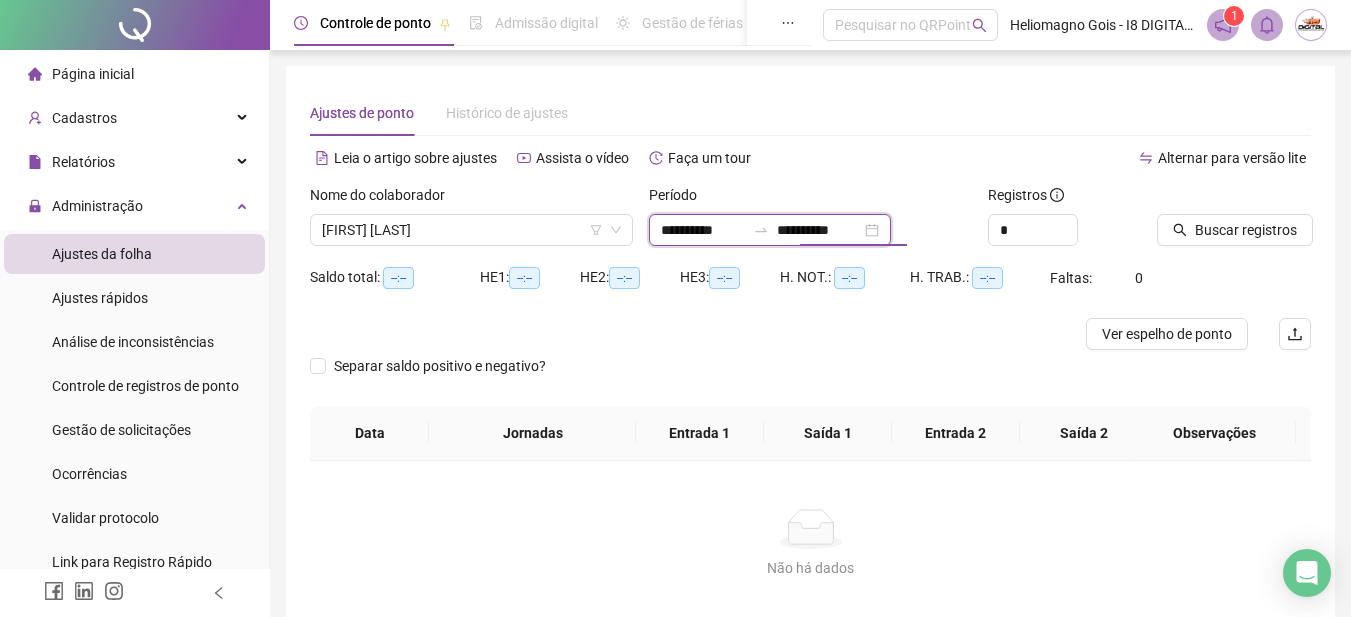 click on "**********" at bounding box center (819, 230) 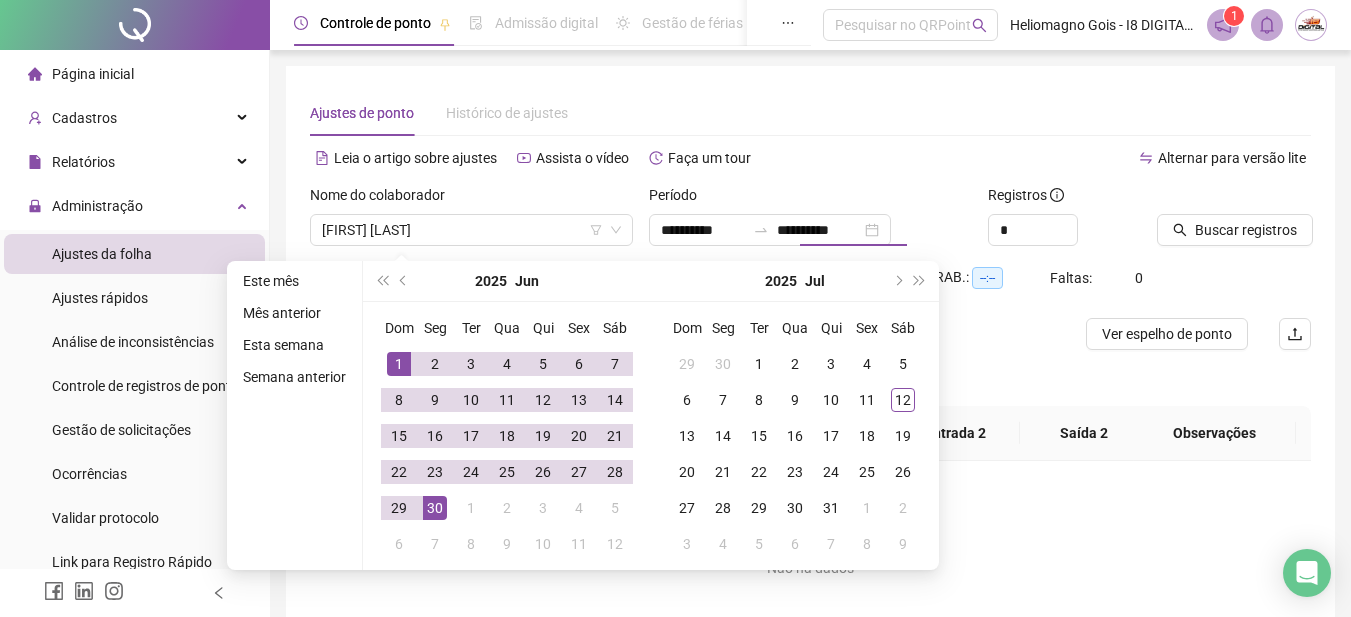 click on "Este mês Mês anterior Esta semana Semana anterior" at bounding box center [295, 415] 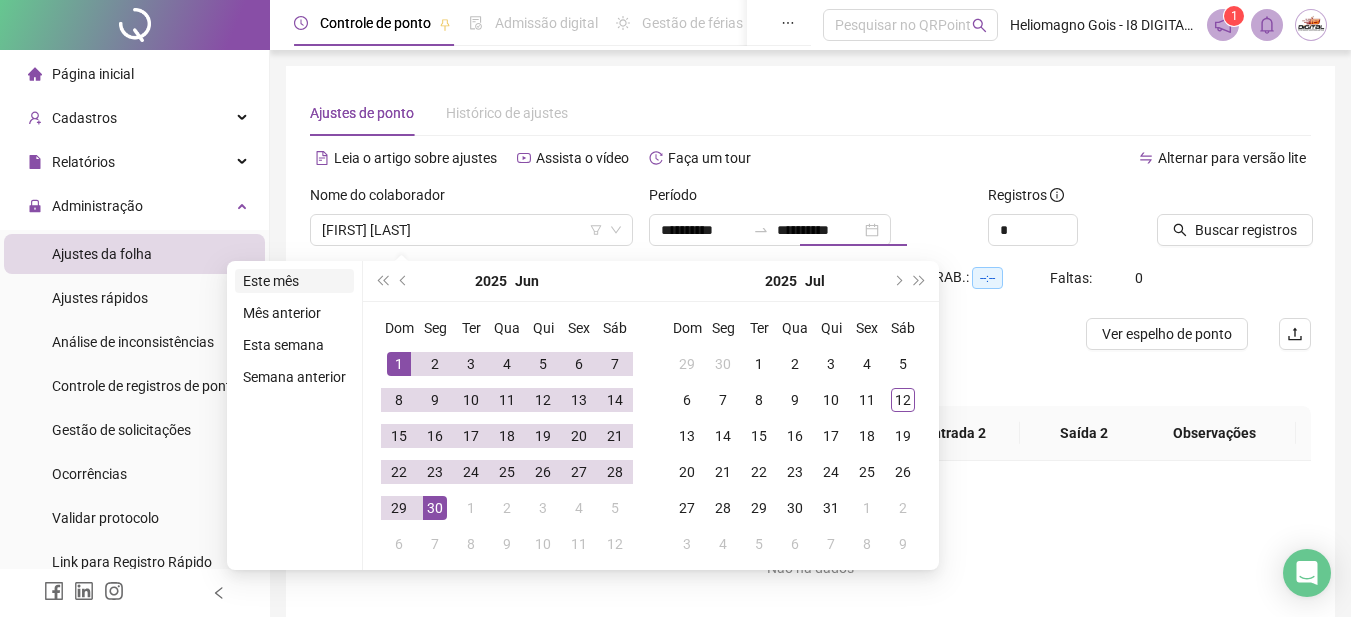 type on "**********" 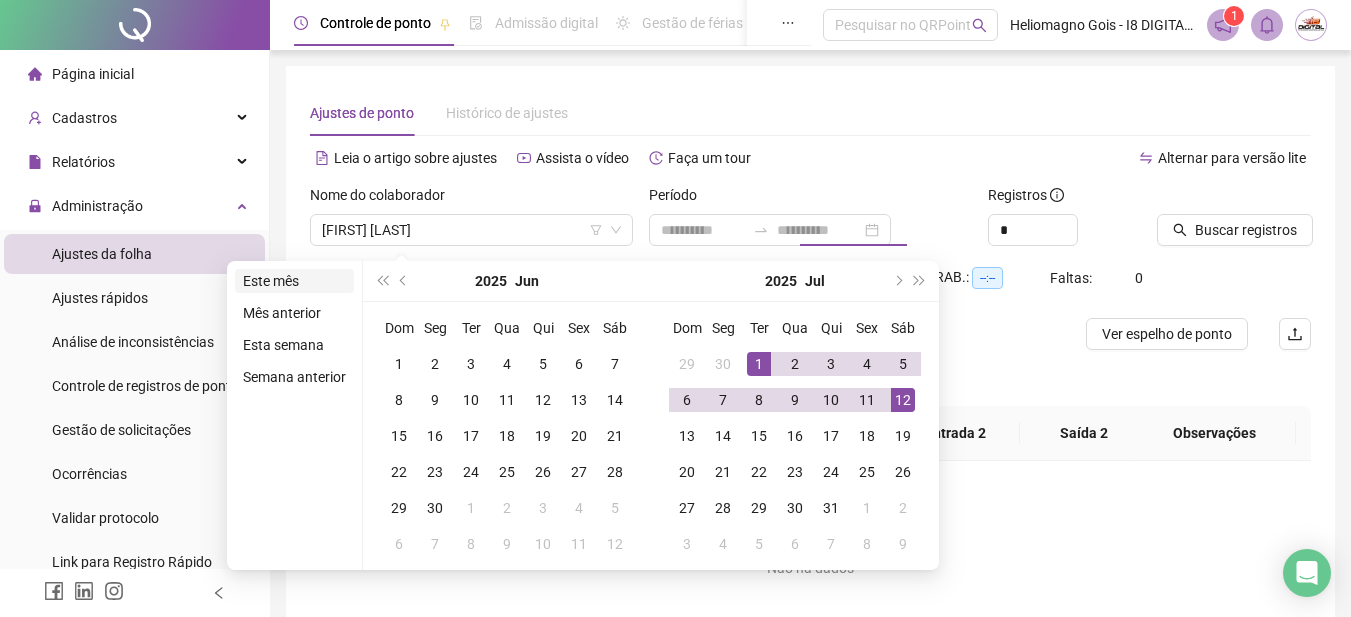 click on "Este mês" at bounding box center [294, 281] 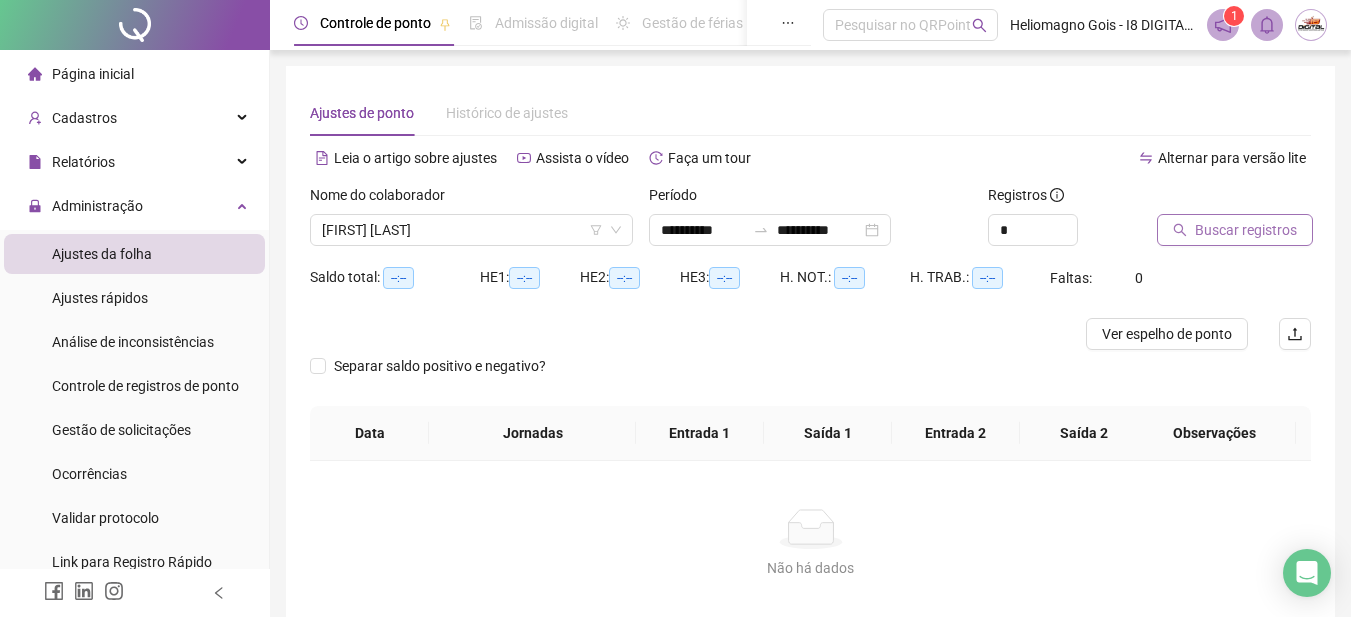 click on "Buscar registros" at bounding box center (1246, 230) 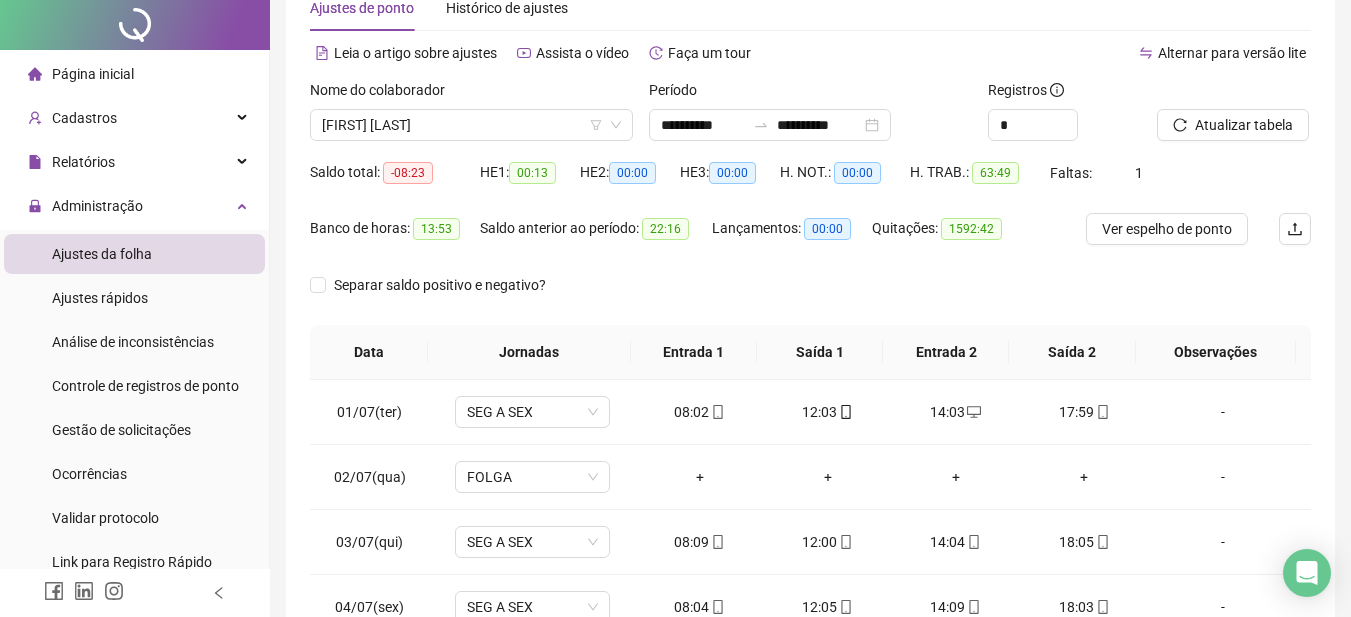scroll, scrollTop: 300, scrollLeft: 0, axis: vertical 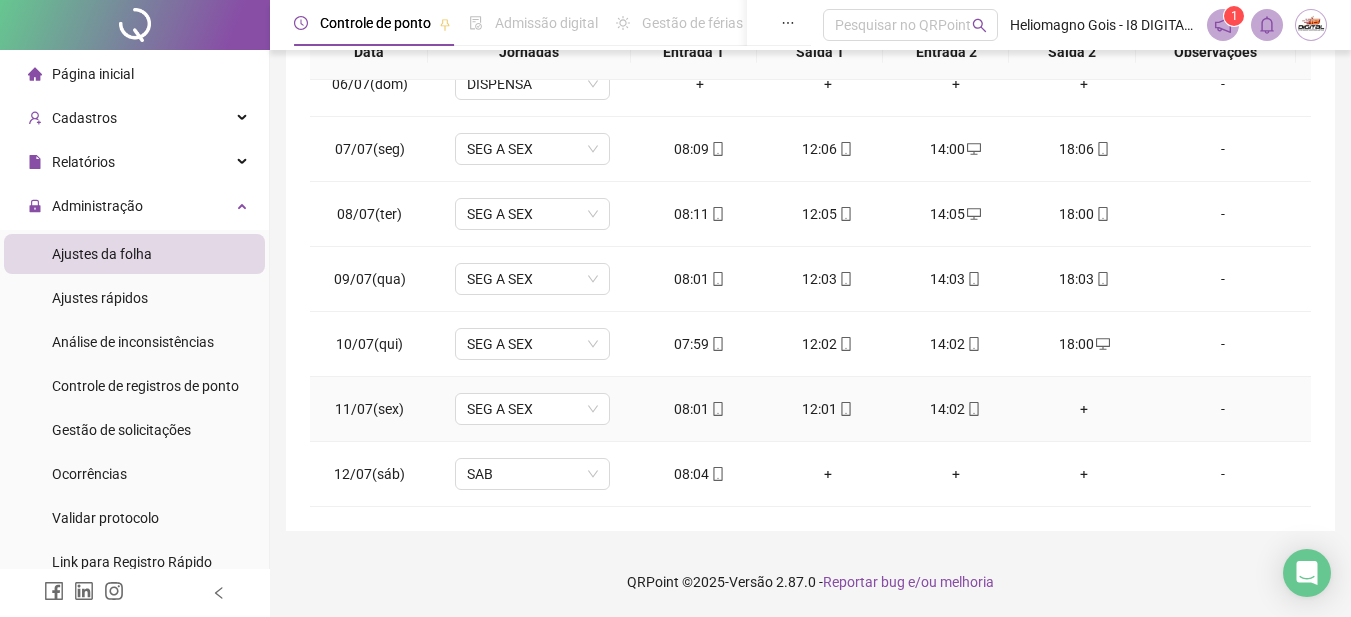 click on "+" at bounding box center [1084, 409] 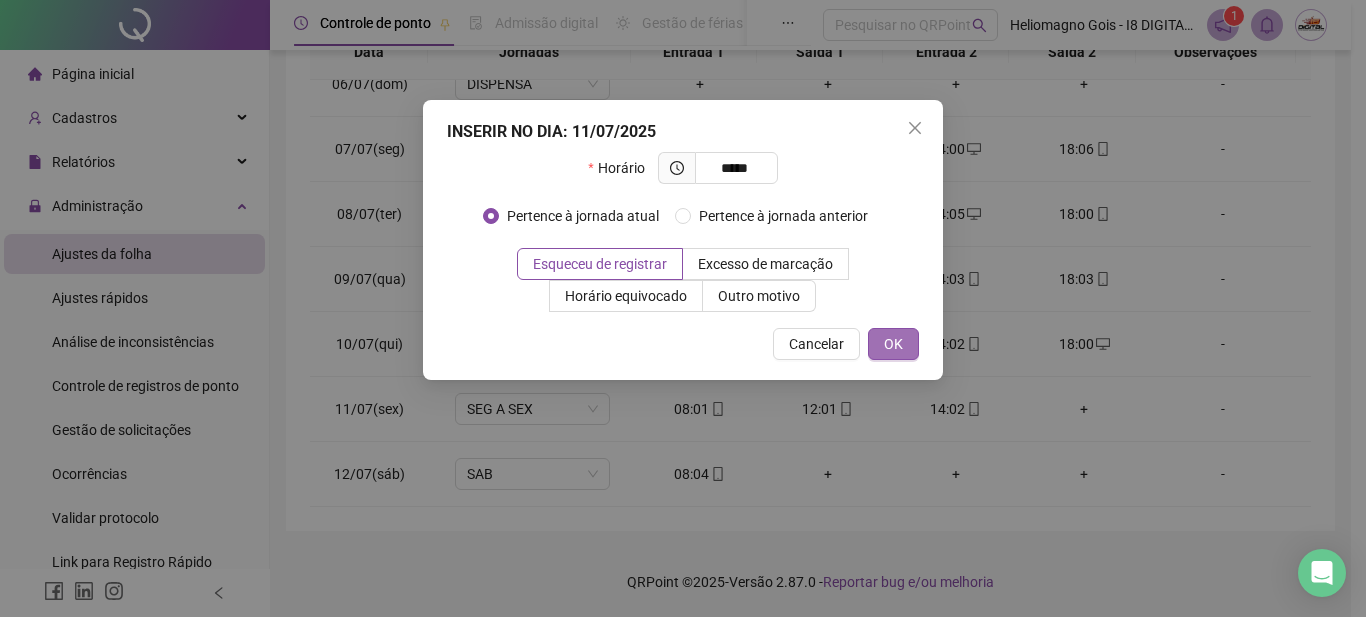 type on "*****" 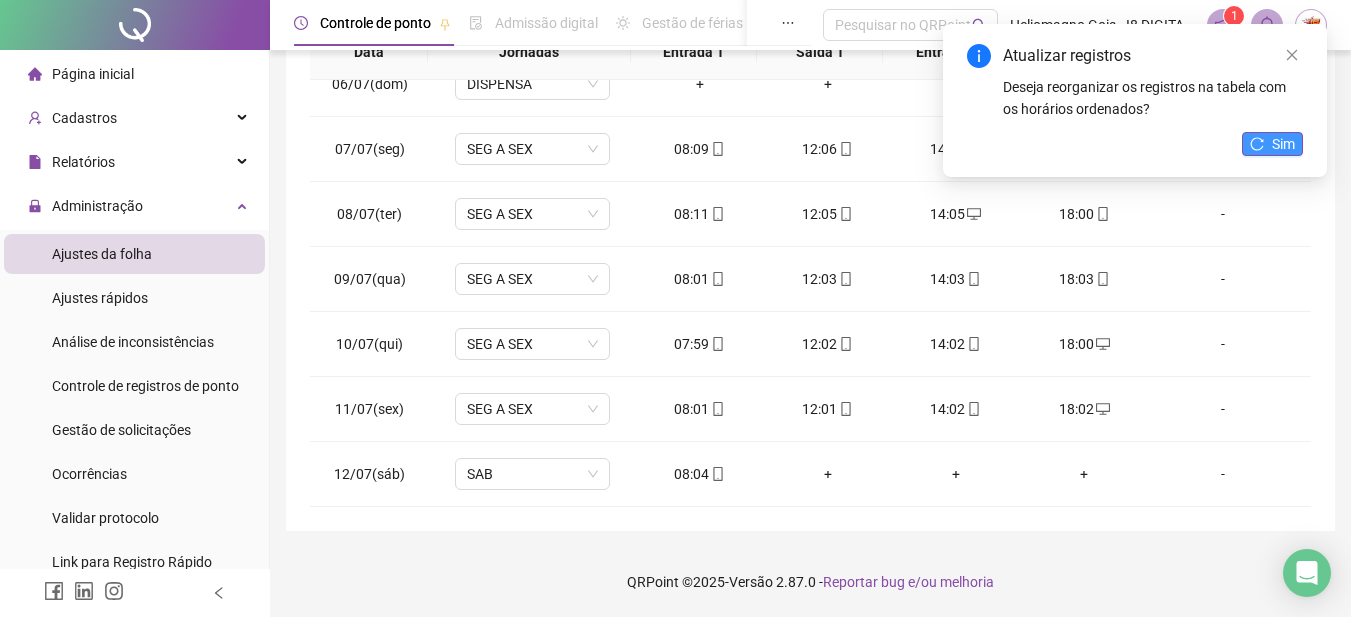 click on "Sim" at bounding box center (1272, 144) 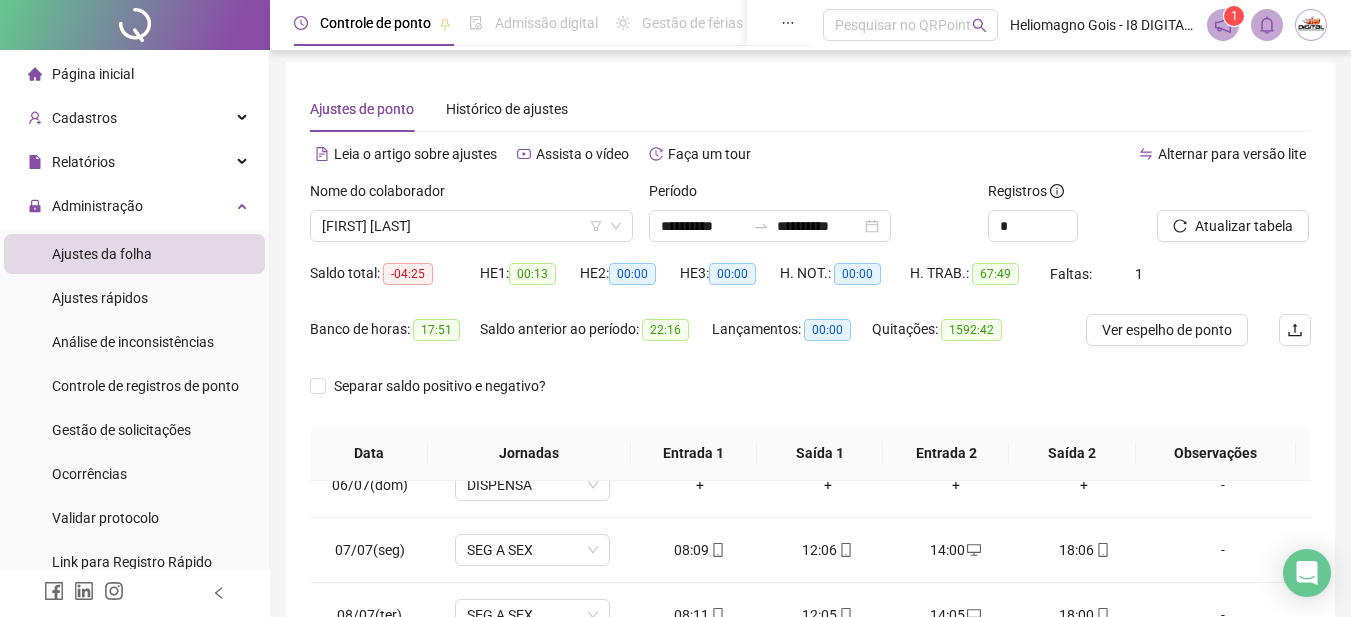scroll, scrollTop: 0, scrollLeft: 0, axis: both 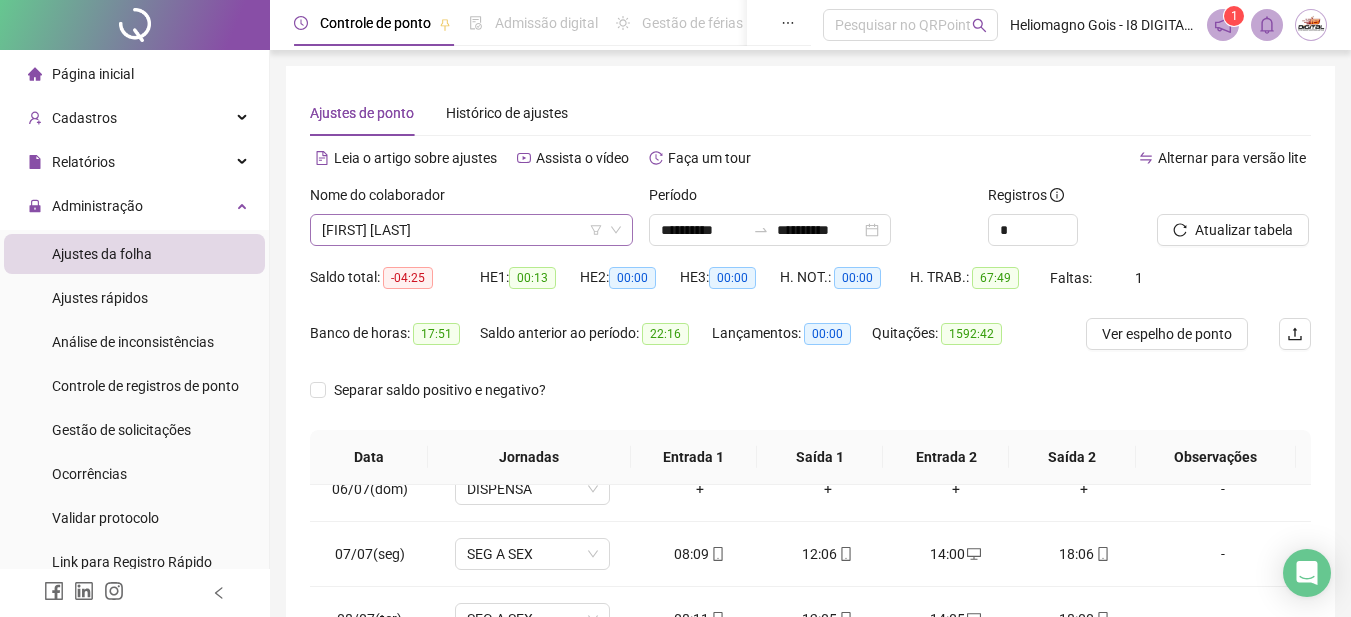 click on "[FIRST] [LAST]" at bounding box center [471, 230] 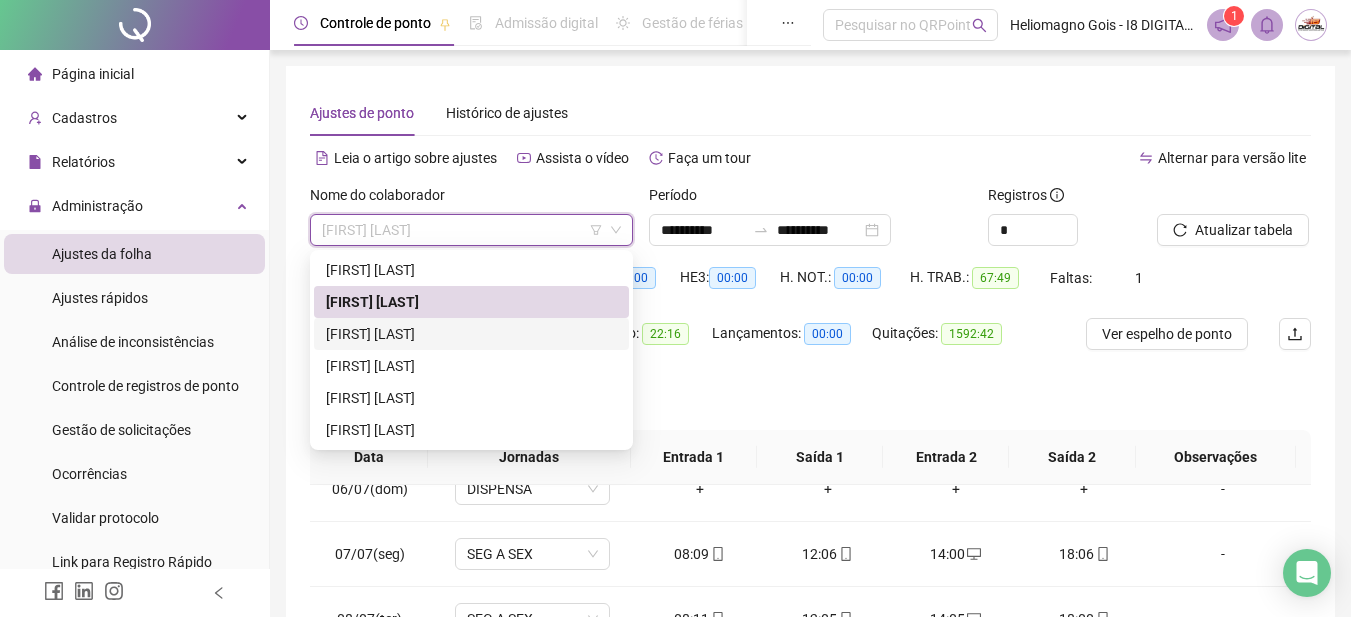 click on "[FIRST] [LAST]" at bounding box center (471, 334) 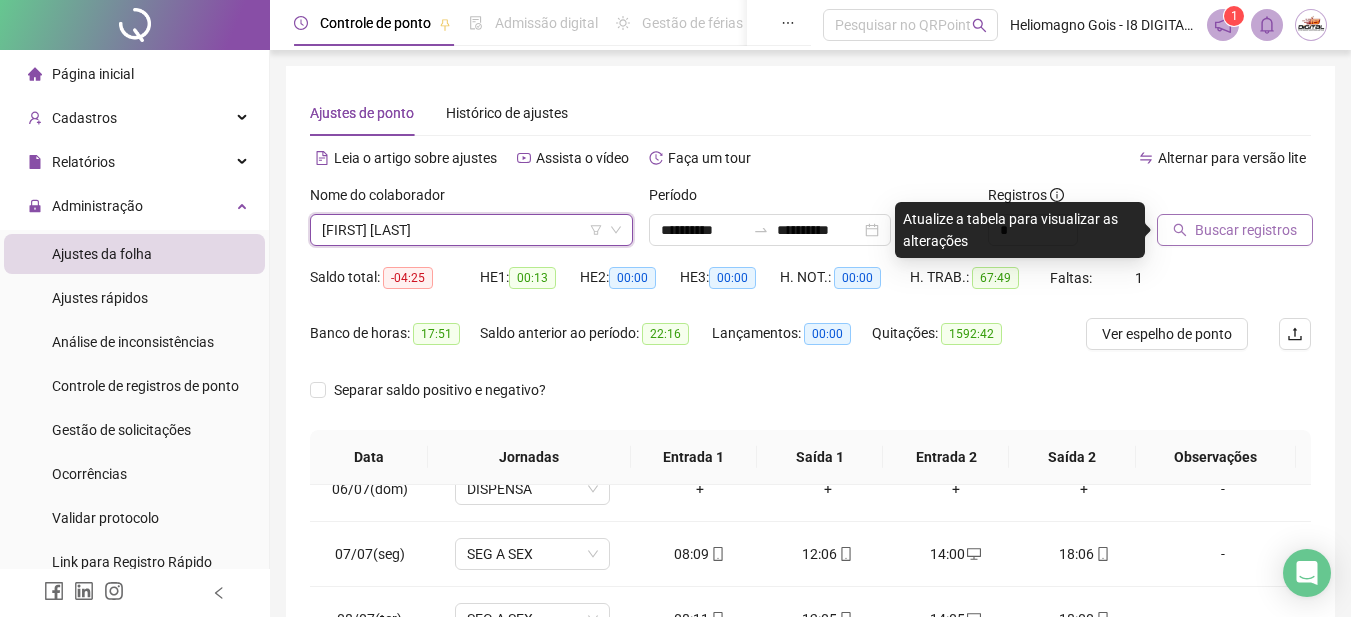 click on "Buscar registros" at bounding box center (1246, 230) 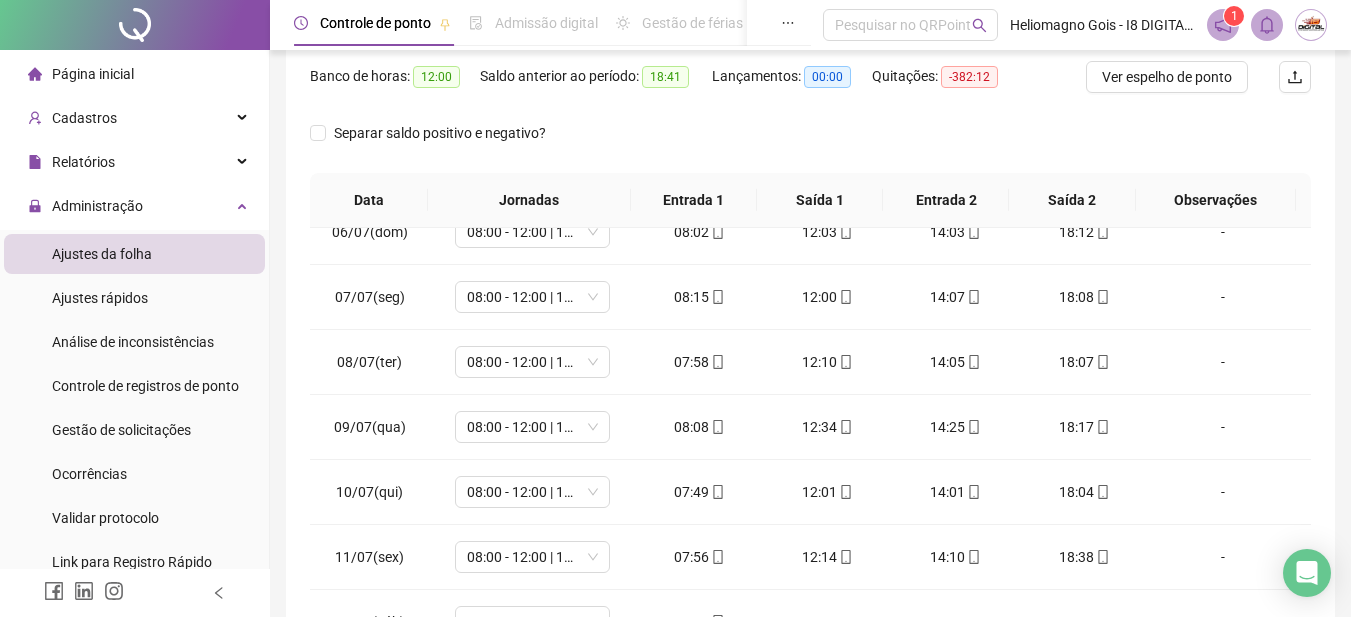 scroll, scrollTop: 5, scrollLeft: 0, axis: vertical 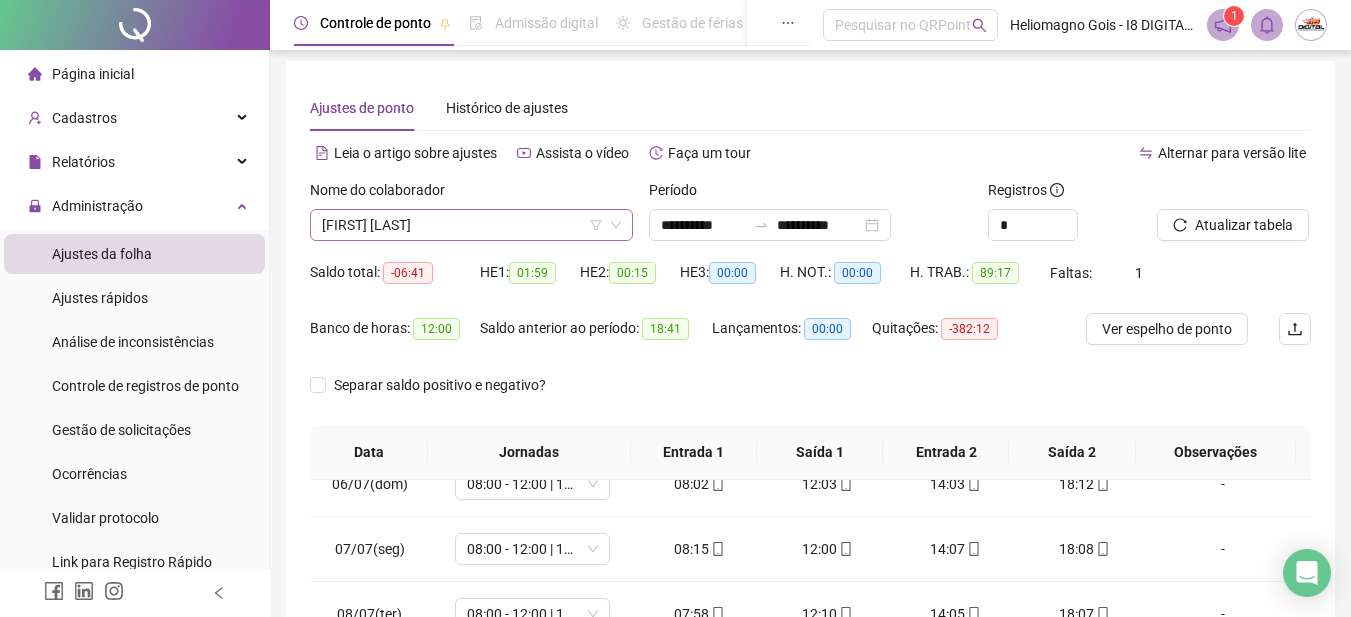 click on "[FIRST] [LAST]" at bounding box center [471, 225] 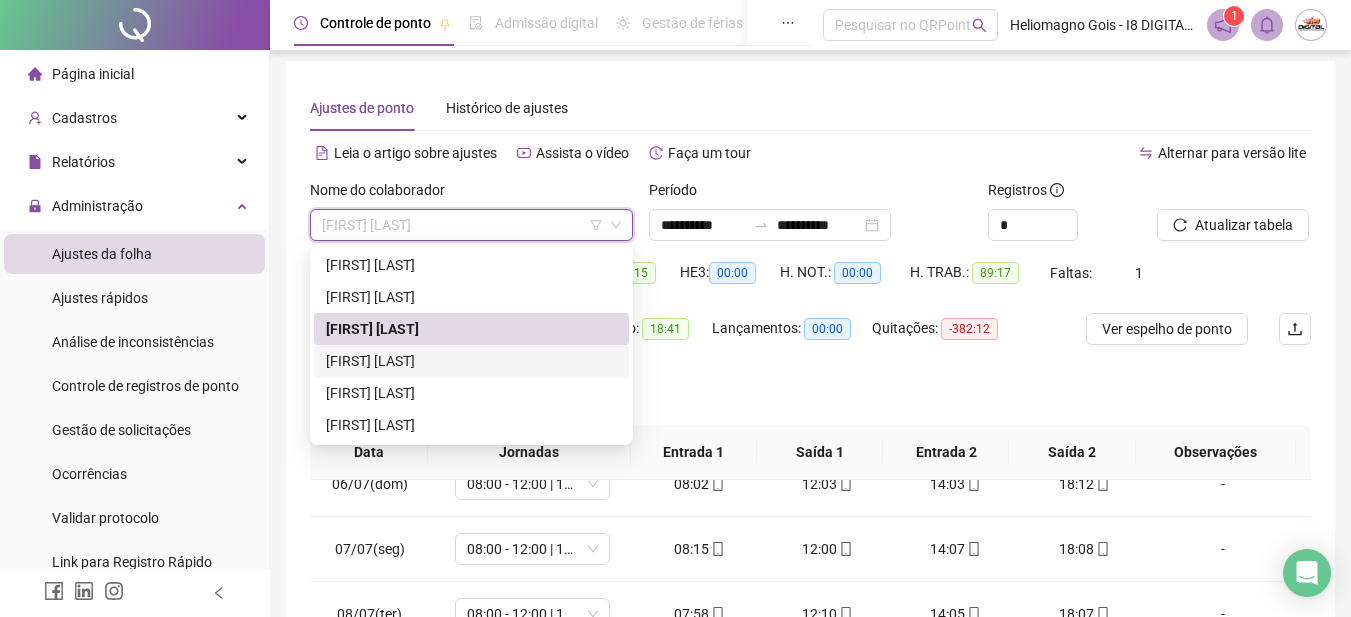 click on "[FIRST] [LAST]" at bounding box center [471, 361] 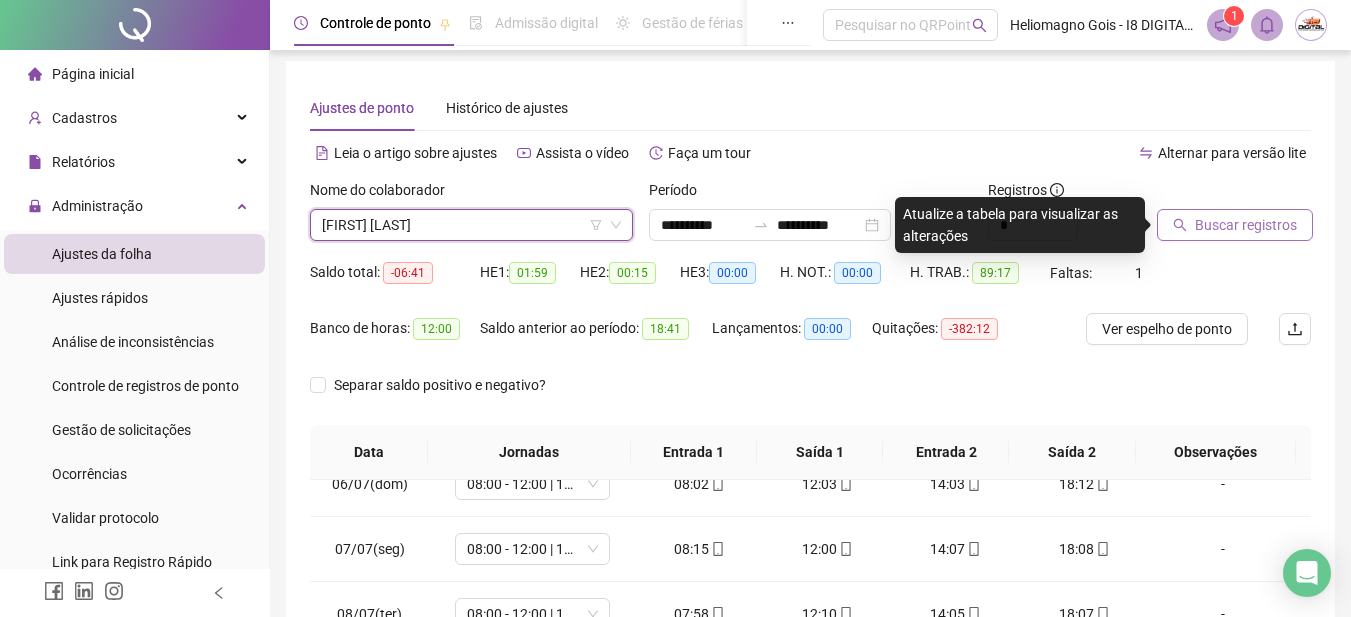 click on "Buscar registros" at bounding box center [1246, 225] 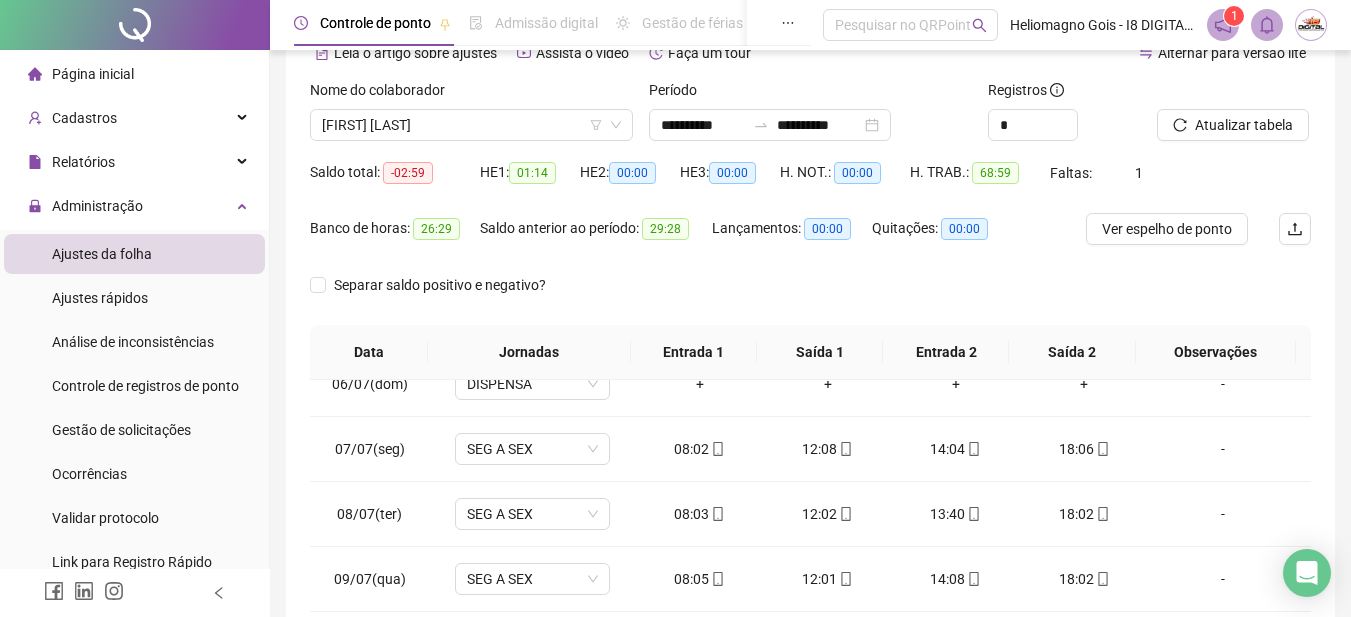 scroll, scrollTop: 405, scrollLeft: 0, axis: vertical 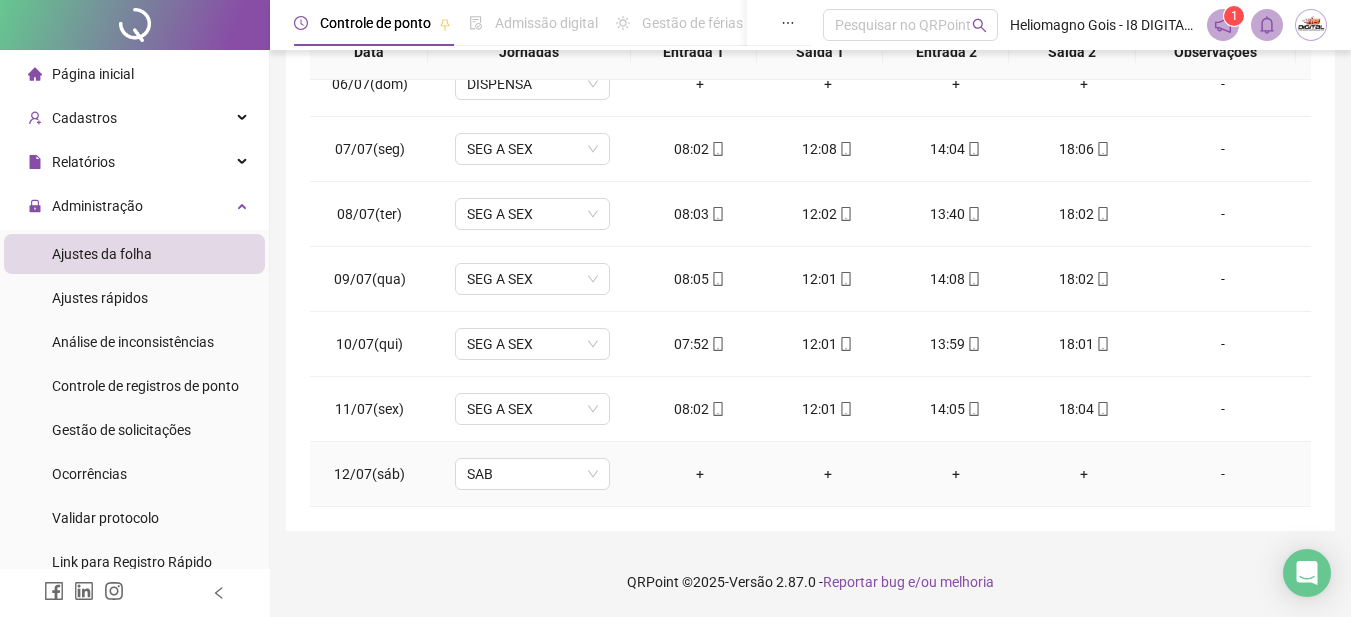 click on "+" at bounding box center (700, 474) 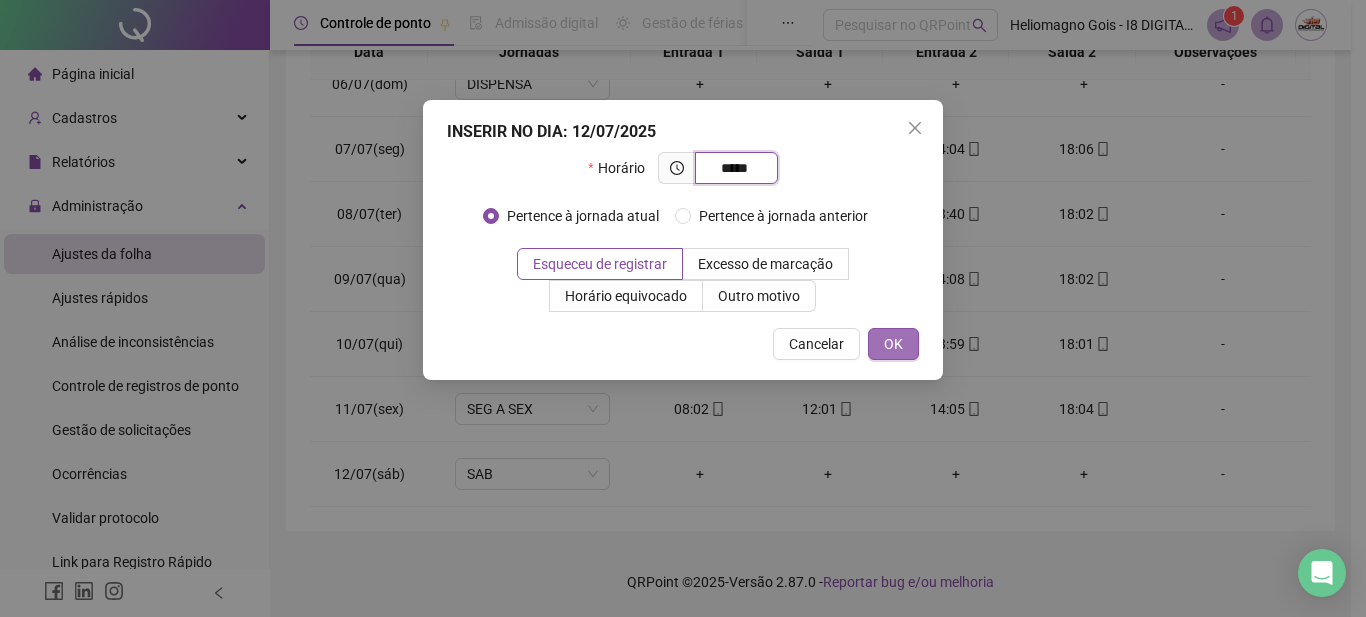 type on "*****" 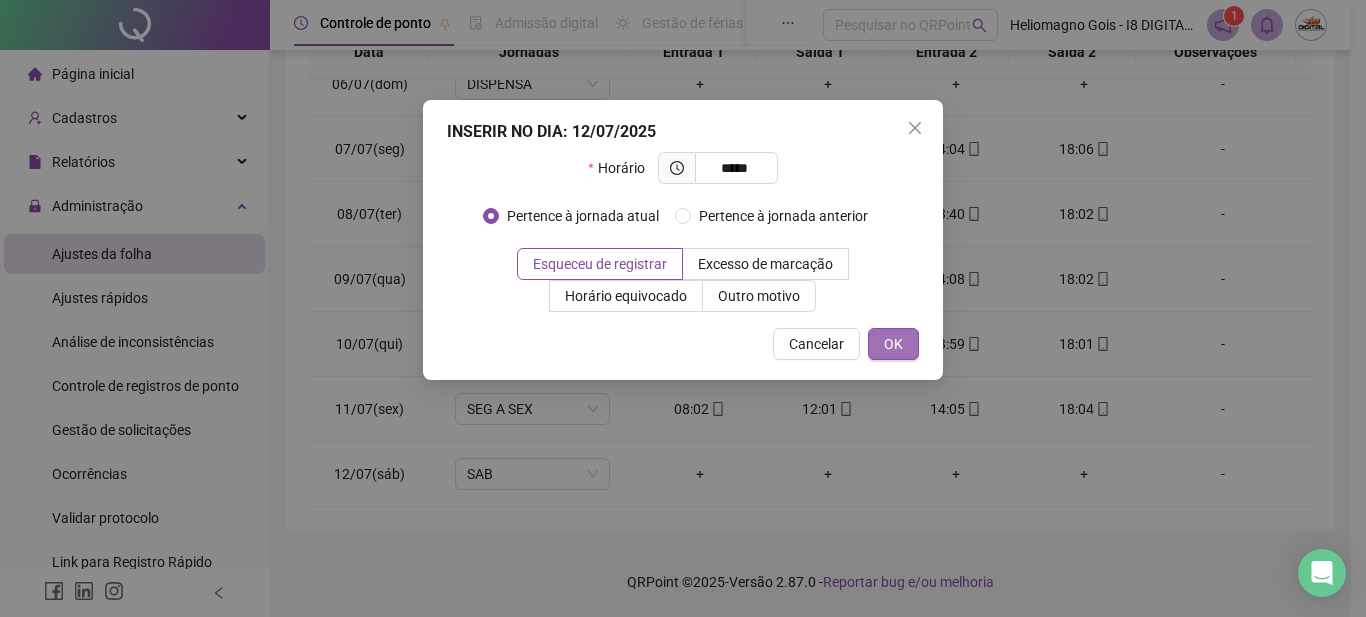 click on "OK" at bounding box center [893, 344] 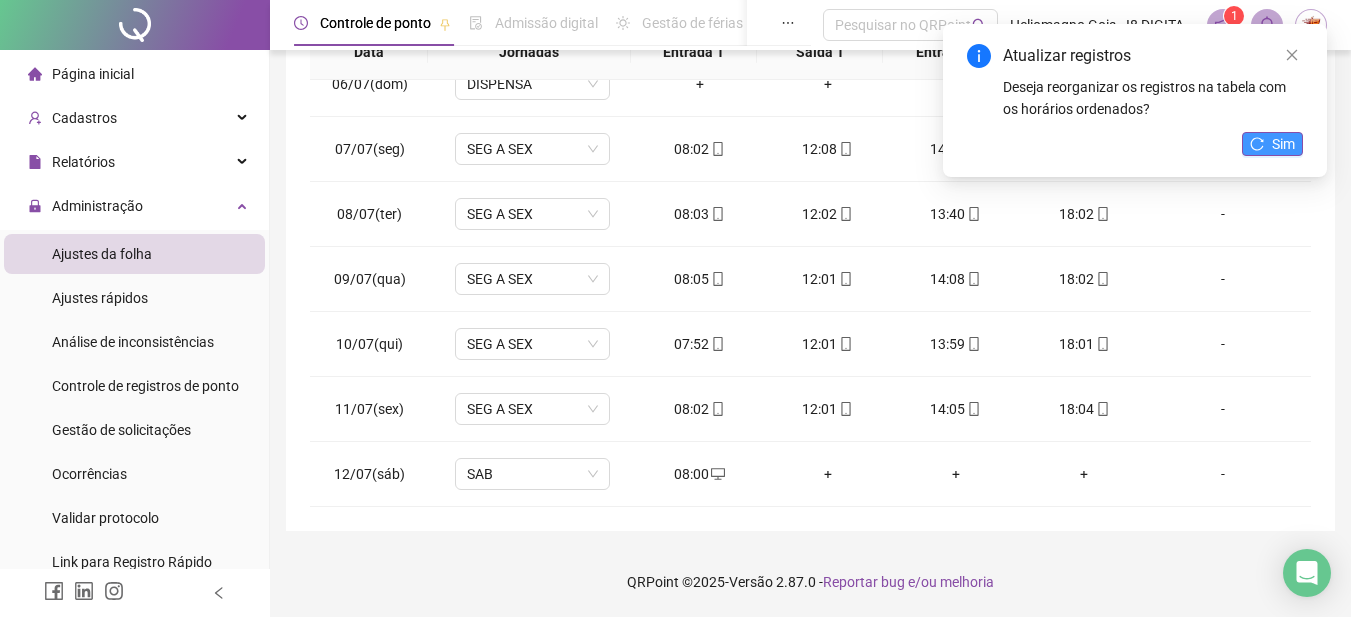 click 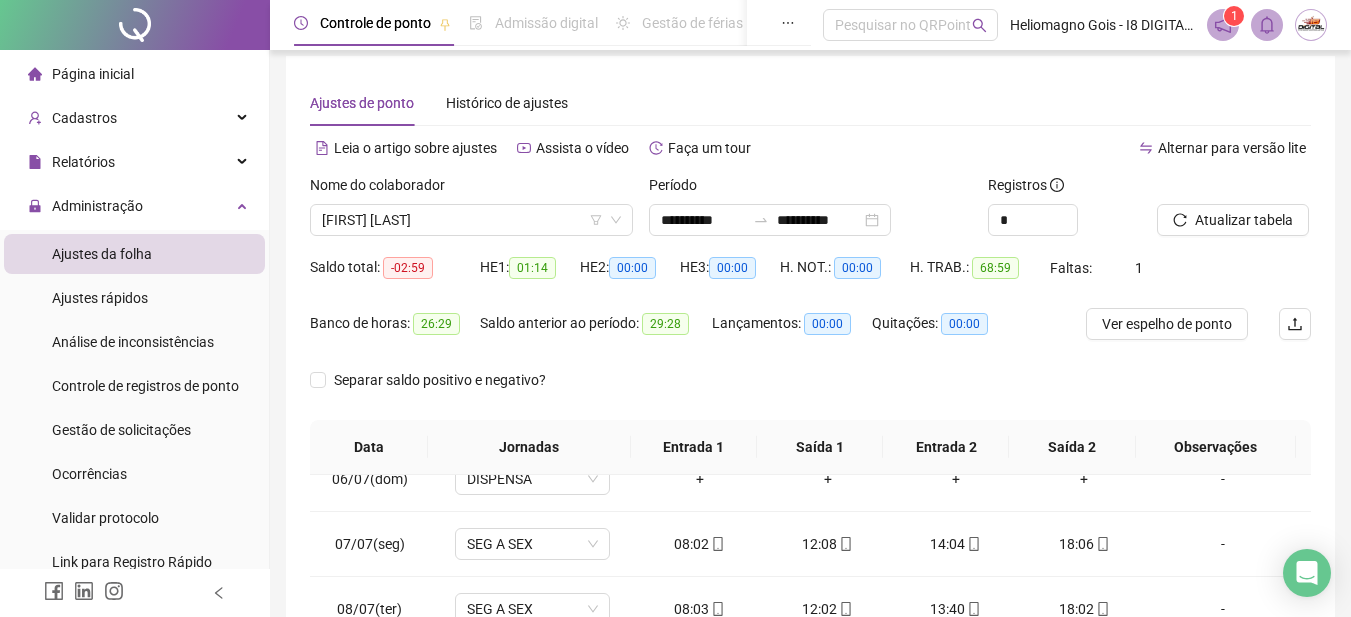 scroll, scrollTop: 5, scrollLeft: 0, axis: vertical 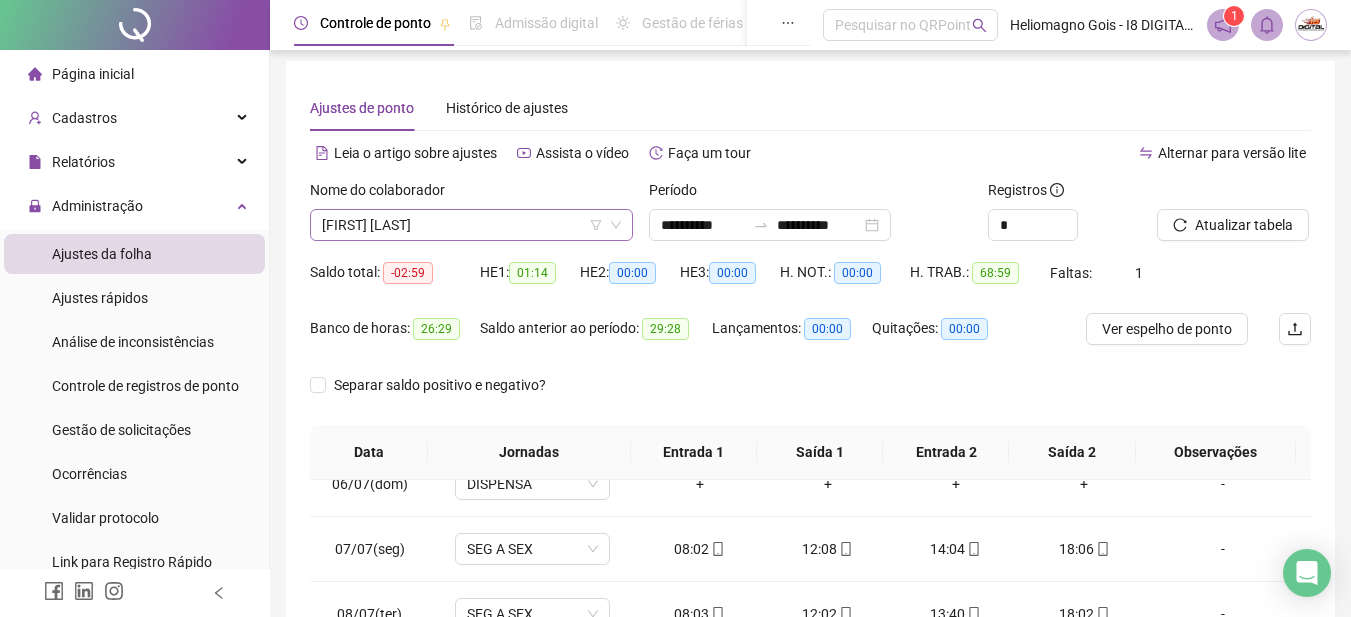 click on "Nome do colaborador [FIRST] [LAST]" at bounding box center (471, 210) 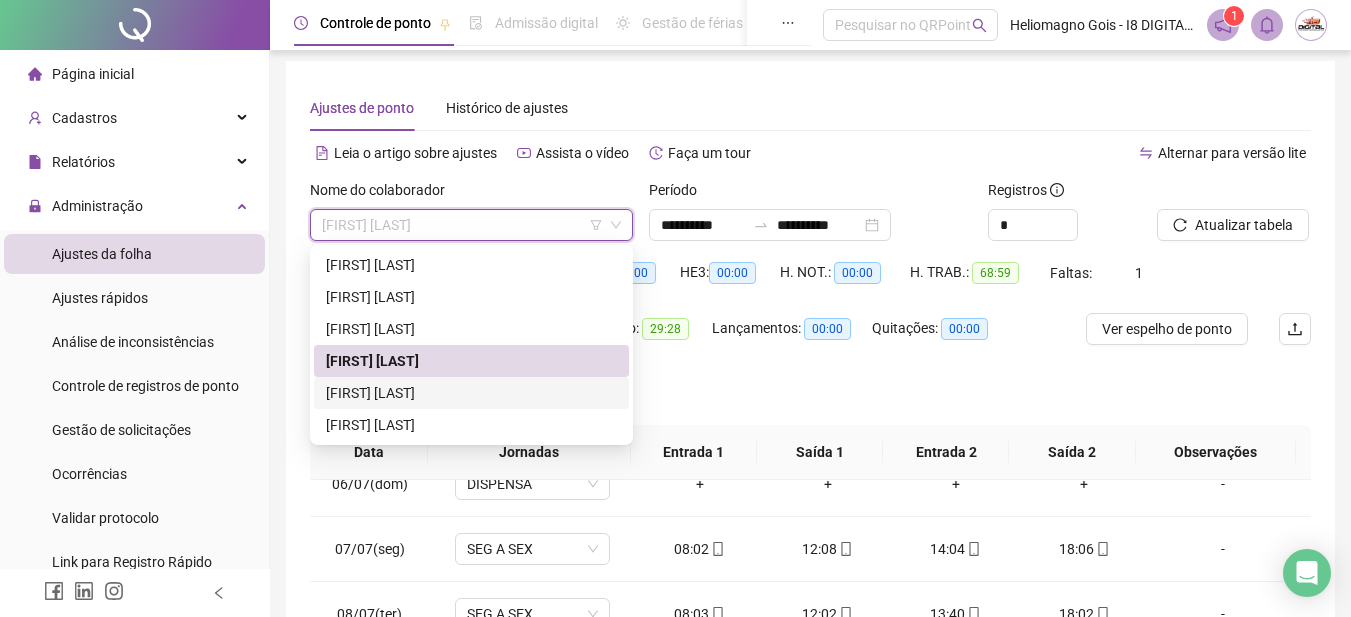 click on "[FIRST] [LAST]" at bounding box center (471, 393) 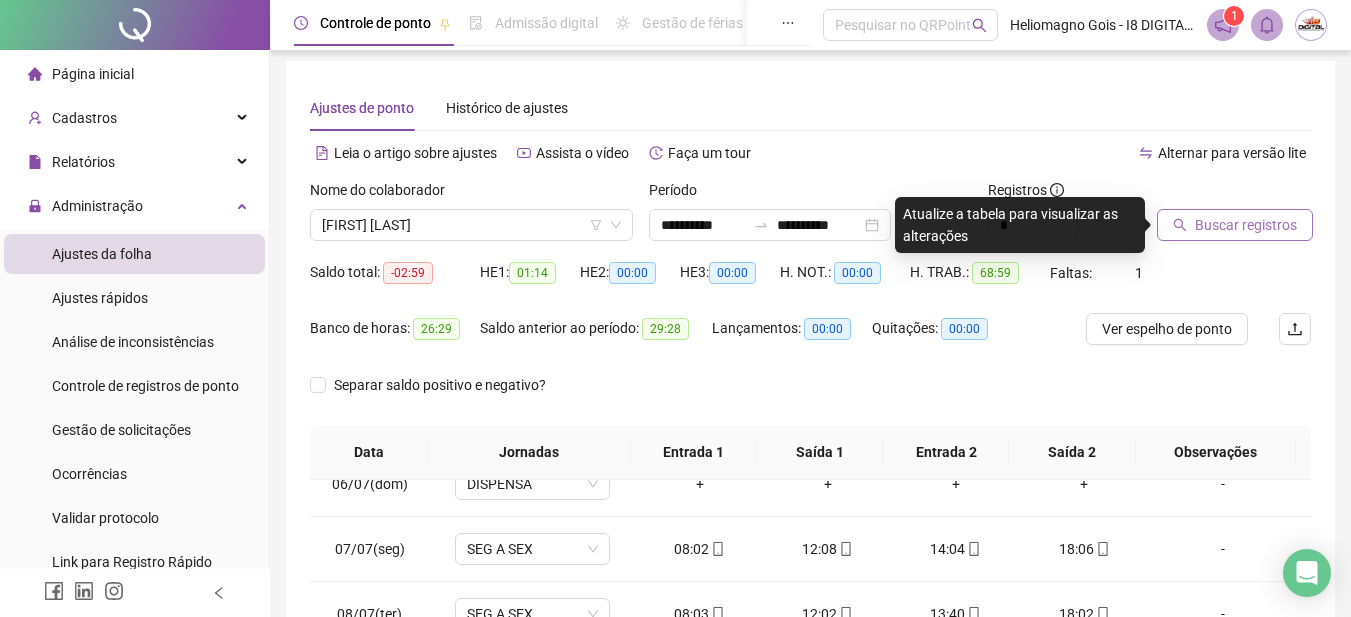 click on "Buscar registros" at bounding box center [1235, 225] 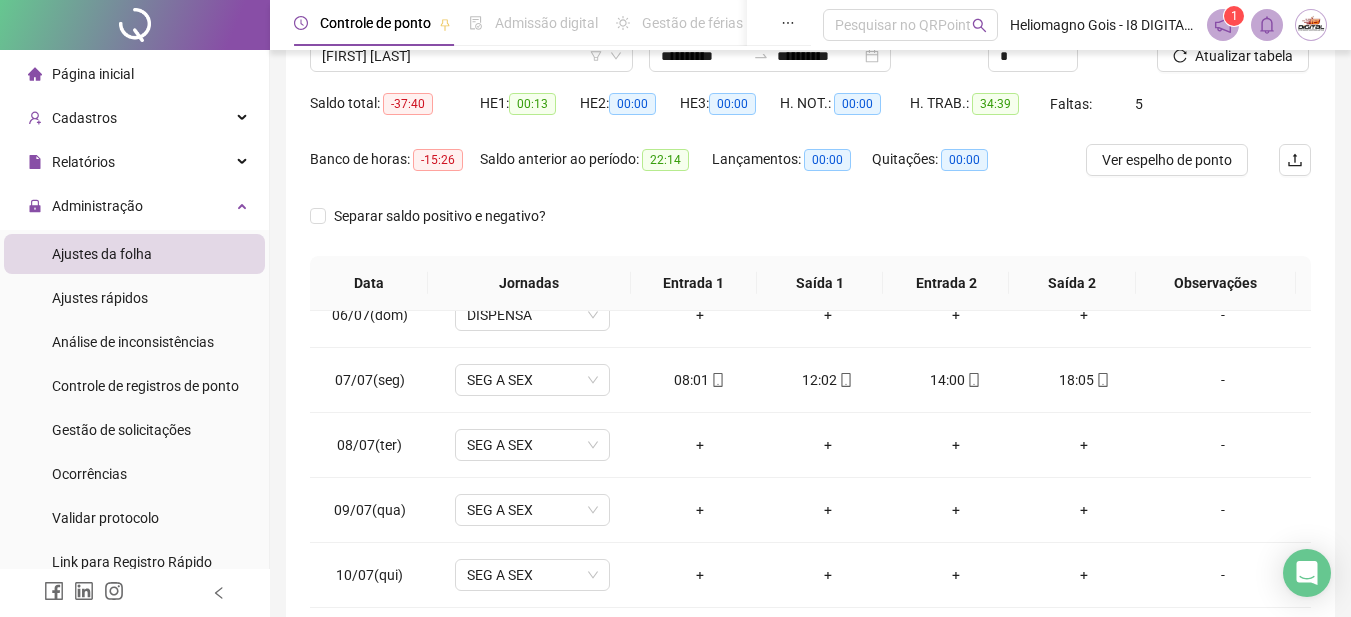 scroll, scrollTop: 405, scrollLeft: 0, axis: vertical 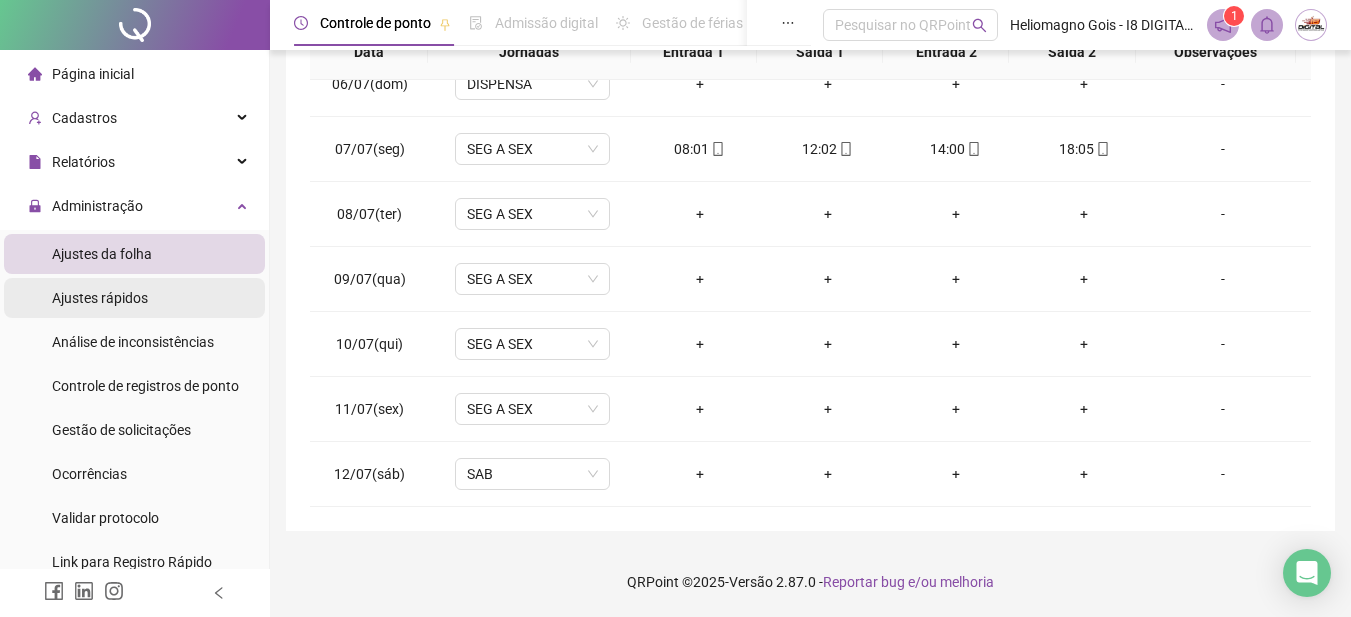 click on "Ajustes rápidos" at bounding box center [100, 298] 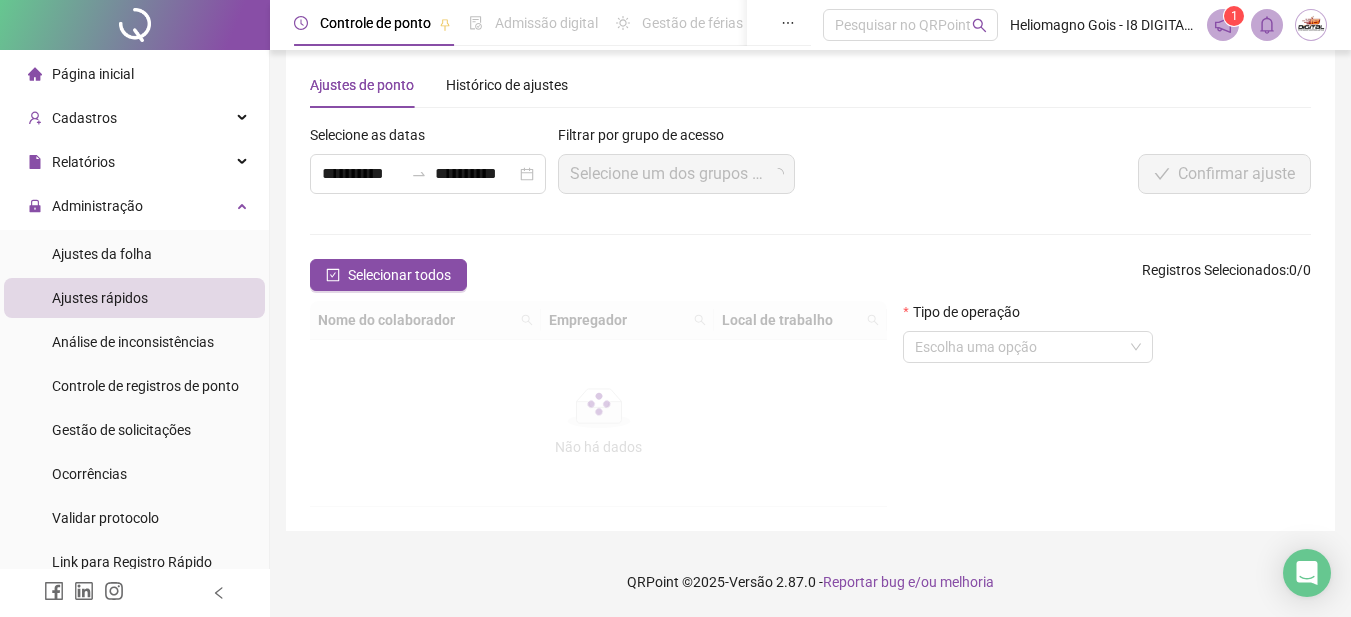 scroll, scrollTop: 217, scrollLeft: 0, axis: vertical 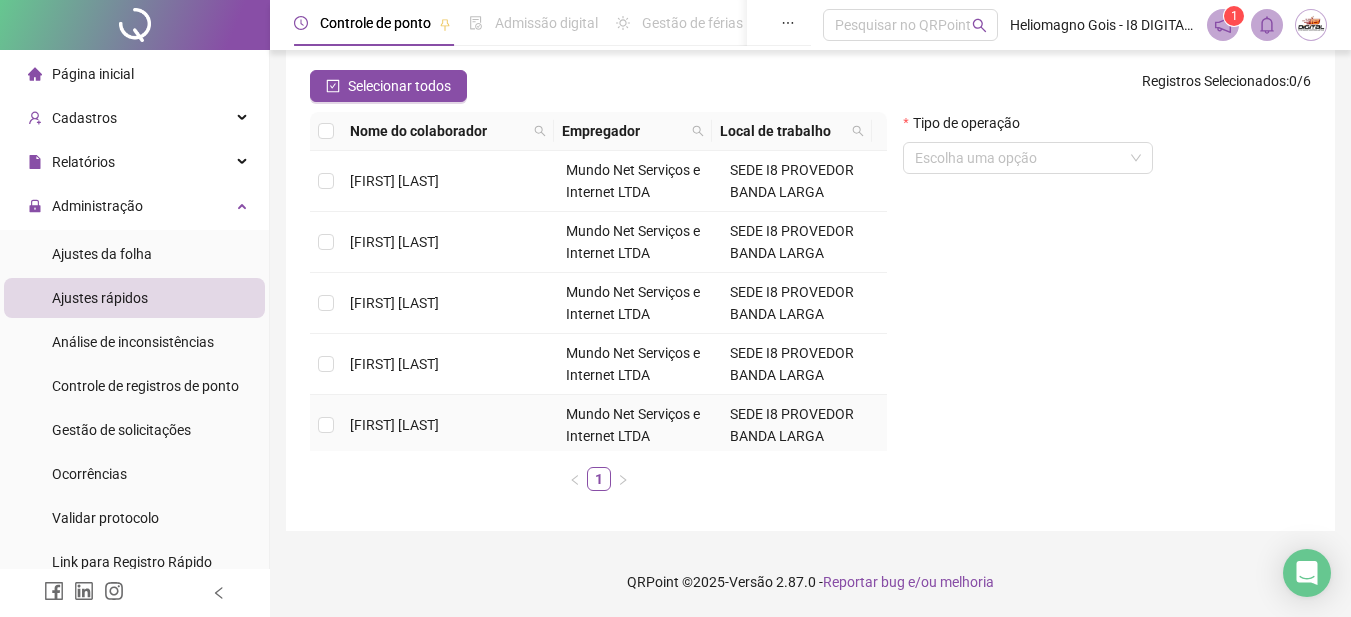 click on "[FIRST] [LAST]" at bounding box center (450, 425) 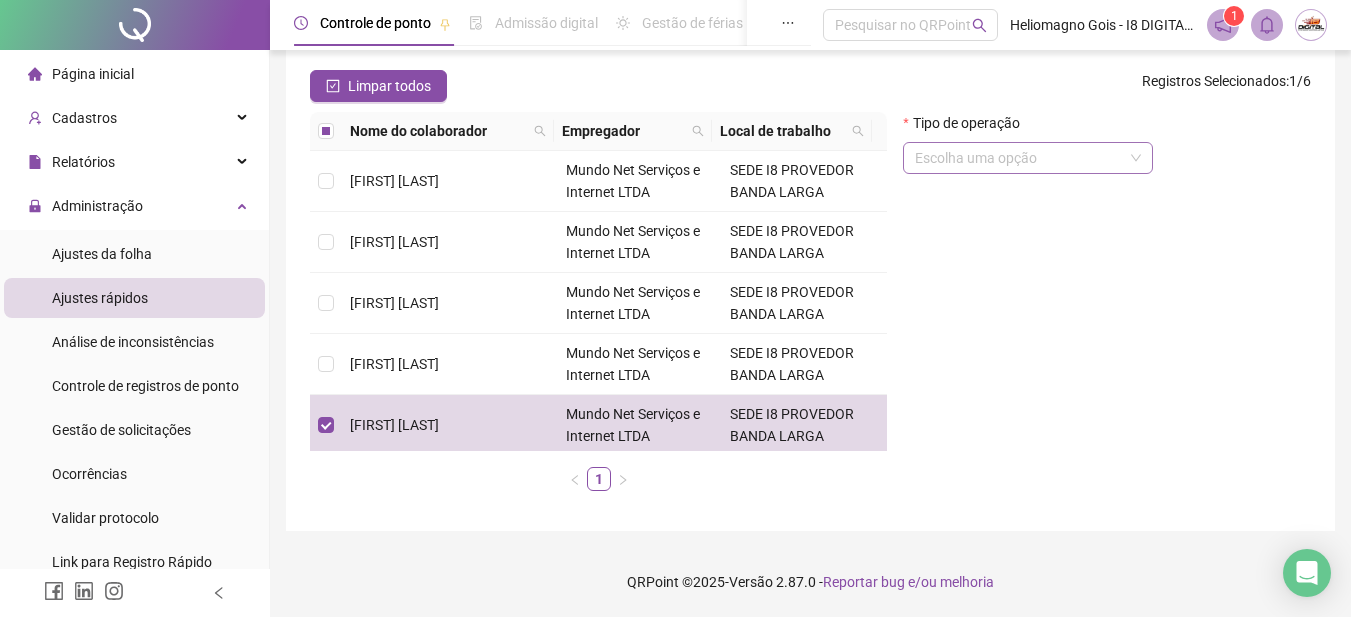 click at bounding box center (1022, 158) 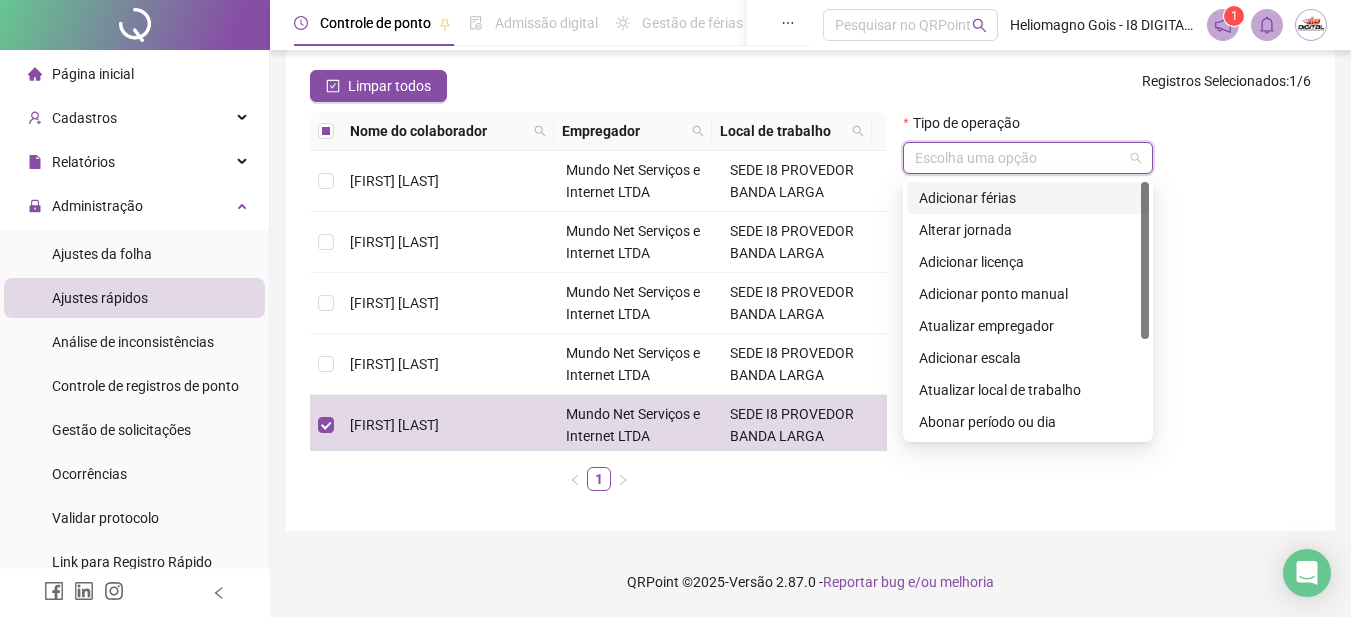click on "Adicionar férias" at bounding box center [1028, 198] 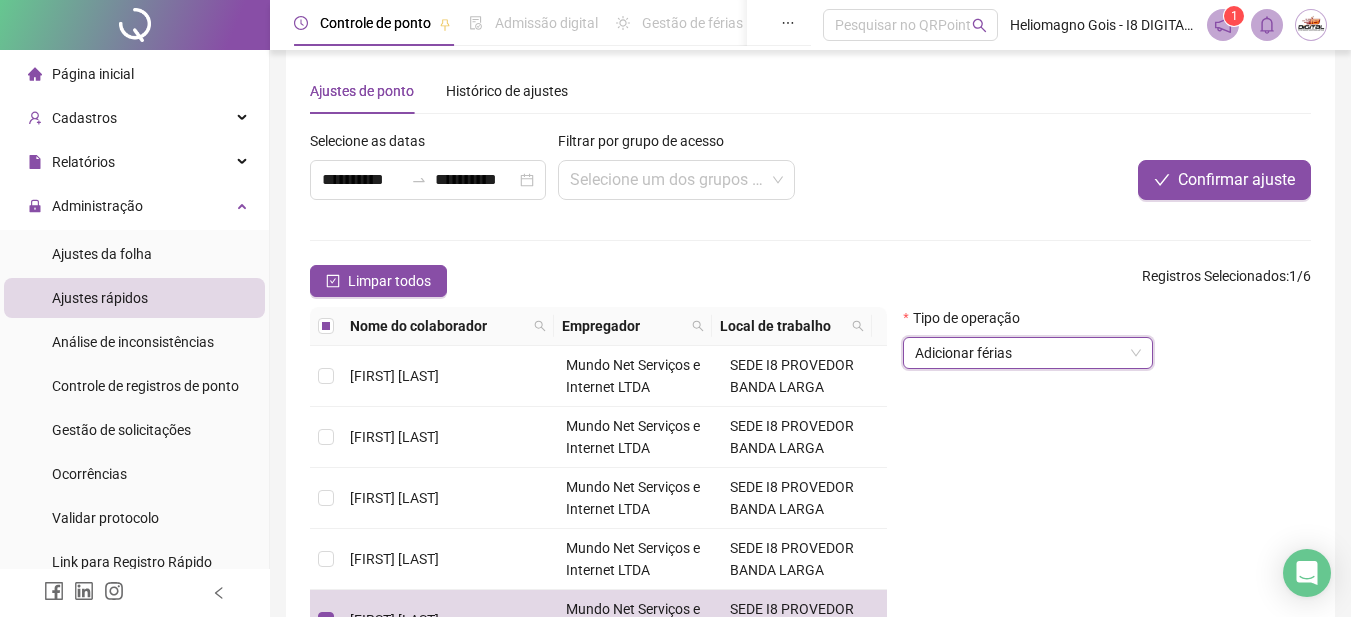scroll, scrollTop: 17, scrollLeft: 0, axis: vertical 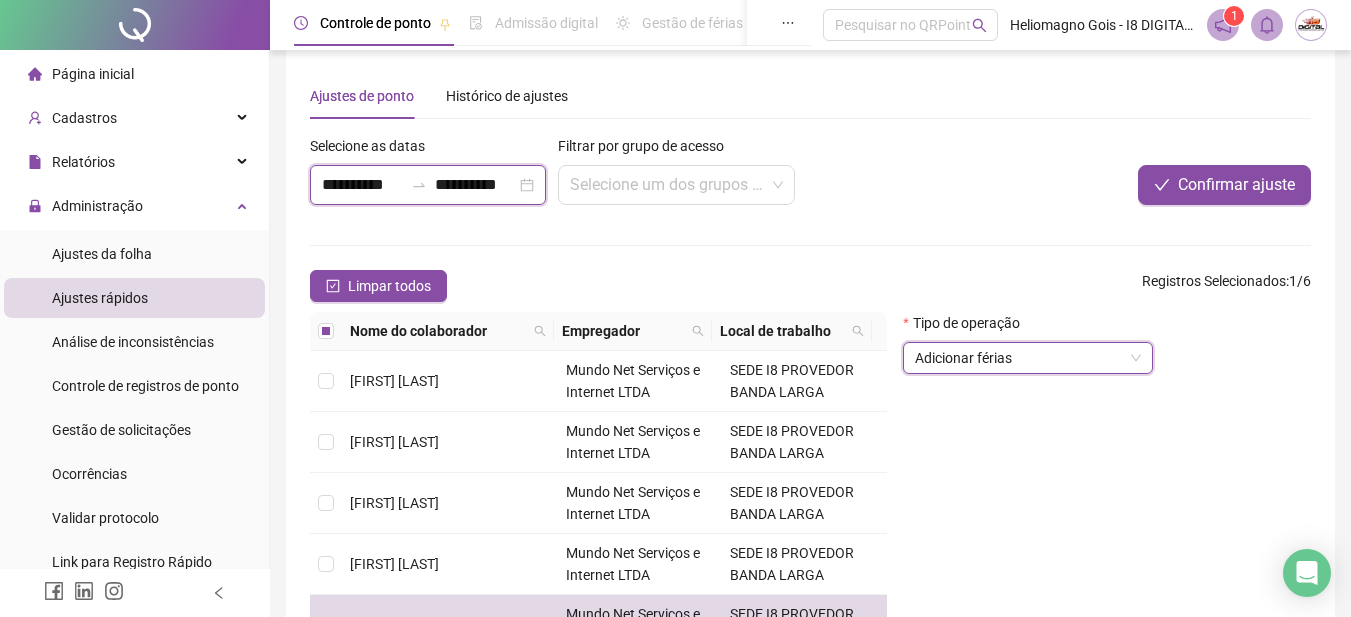 click on "**********" at bounding box center (362, 185) 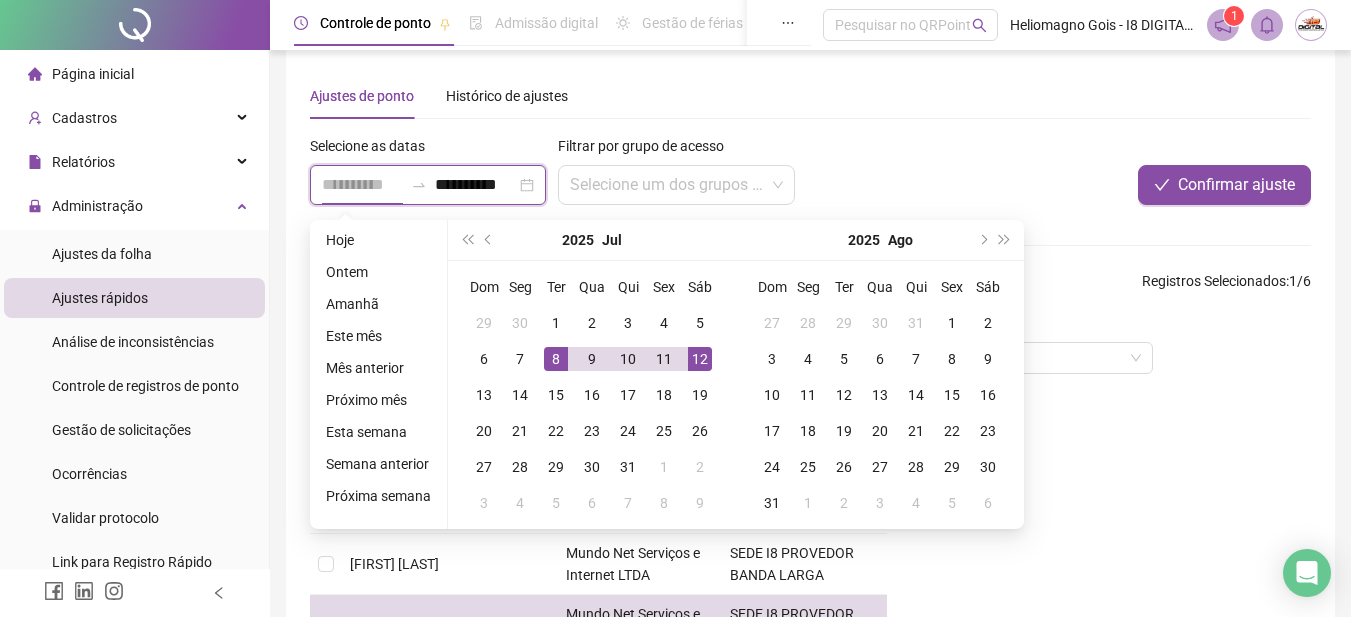 type on "**********" 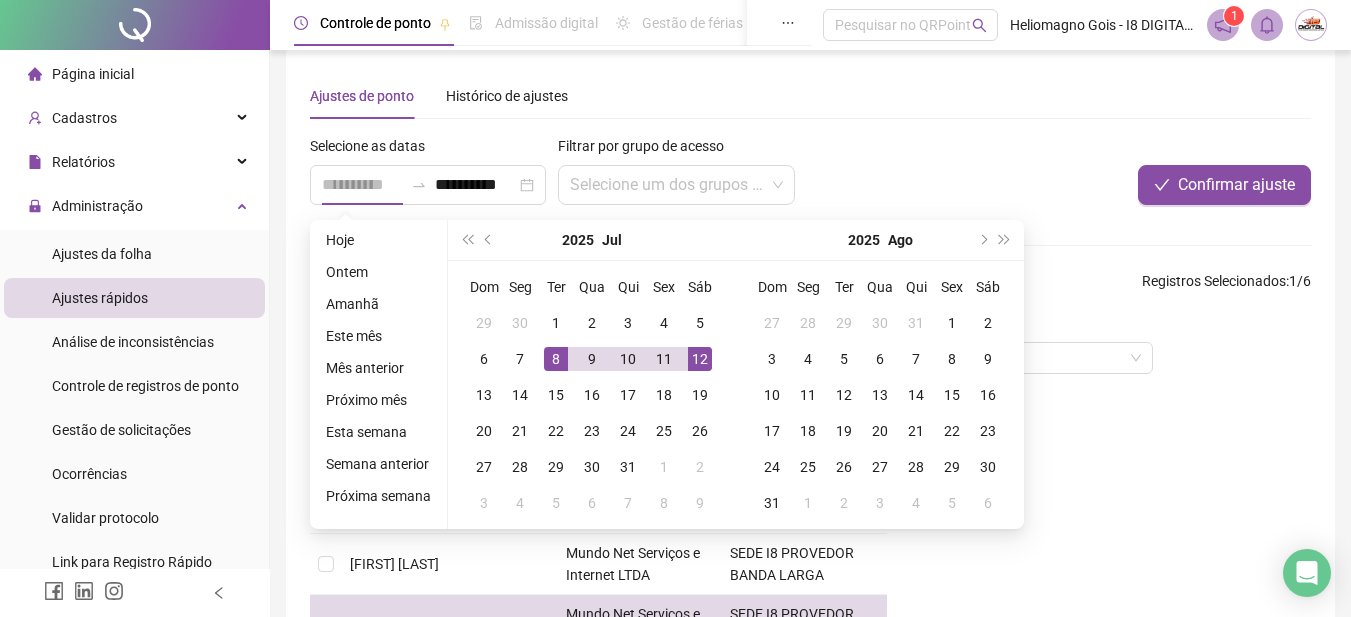 click on "8" at bounding box center [556, 359] 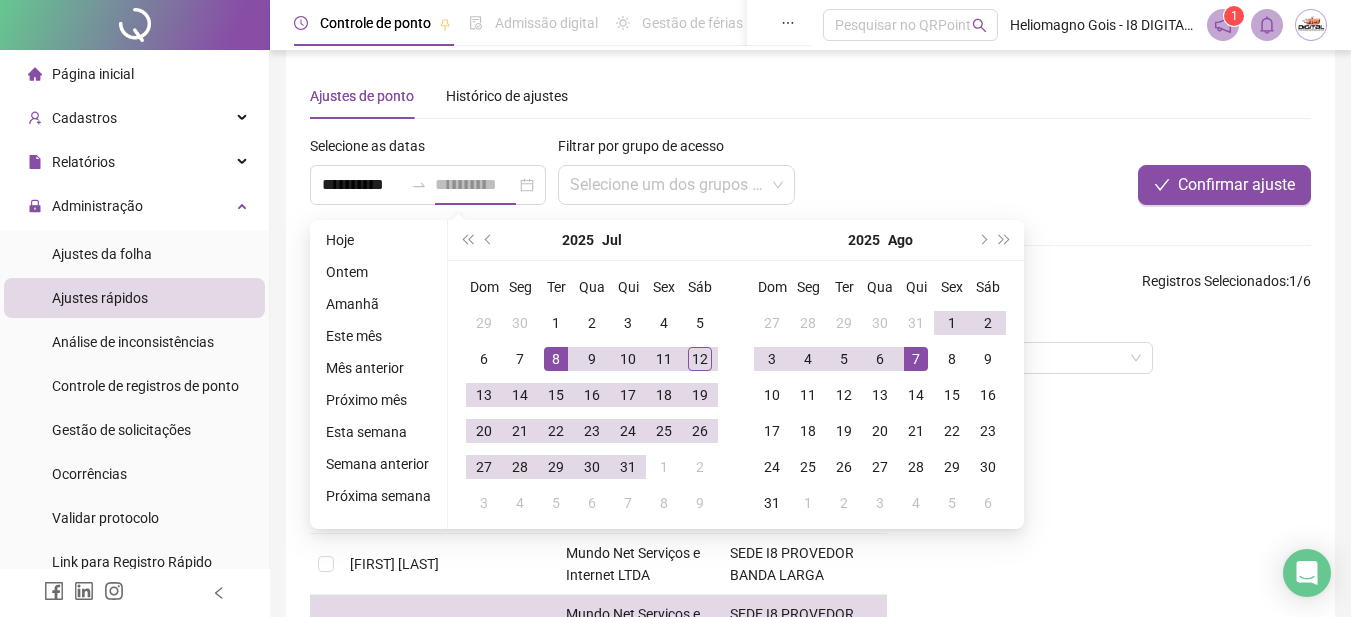 click on "7" at bounding box center [916, 359] 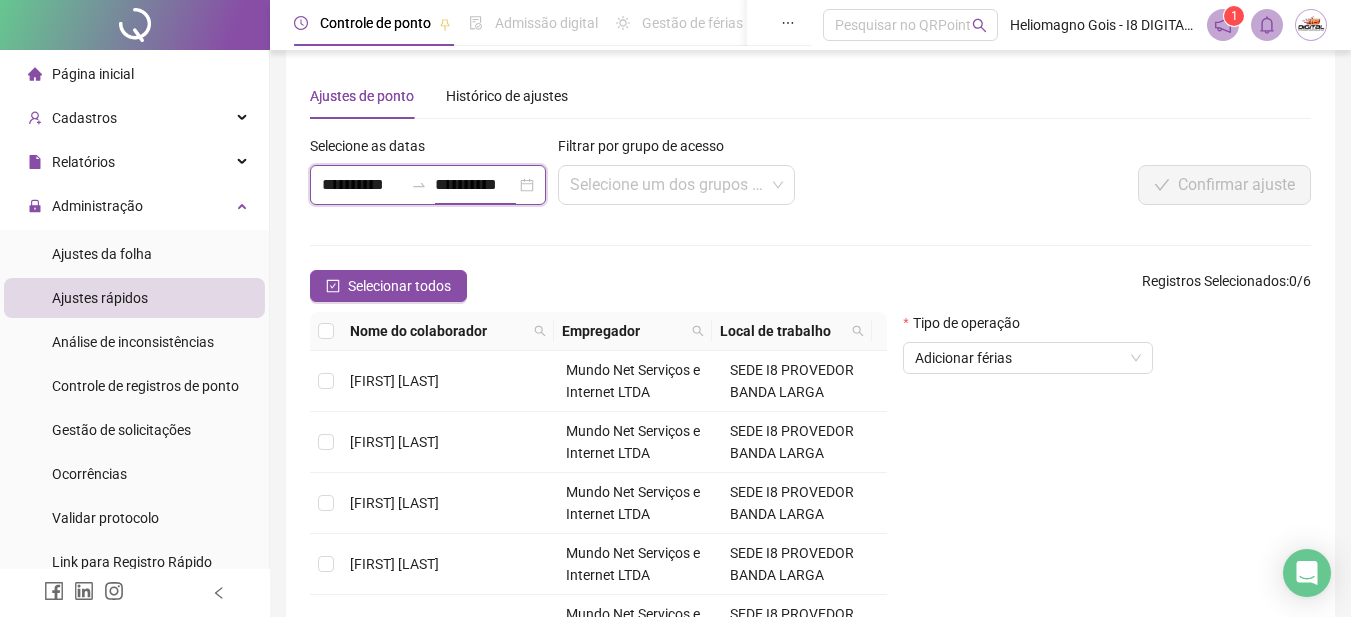 click on "**********" at bounding box center (475, 185) 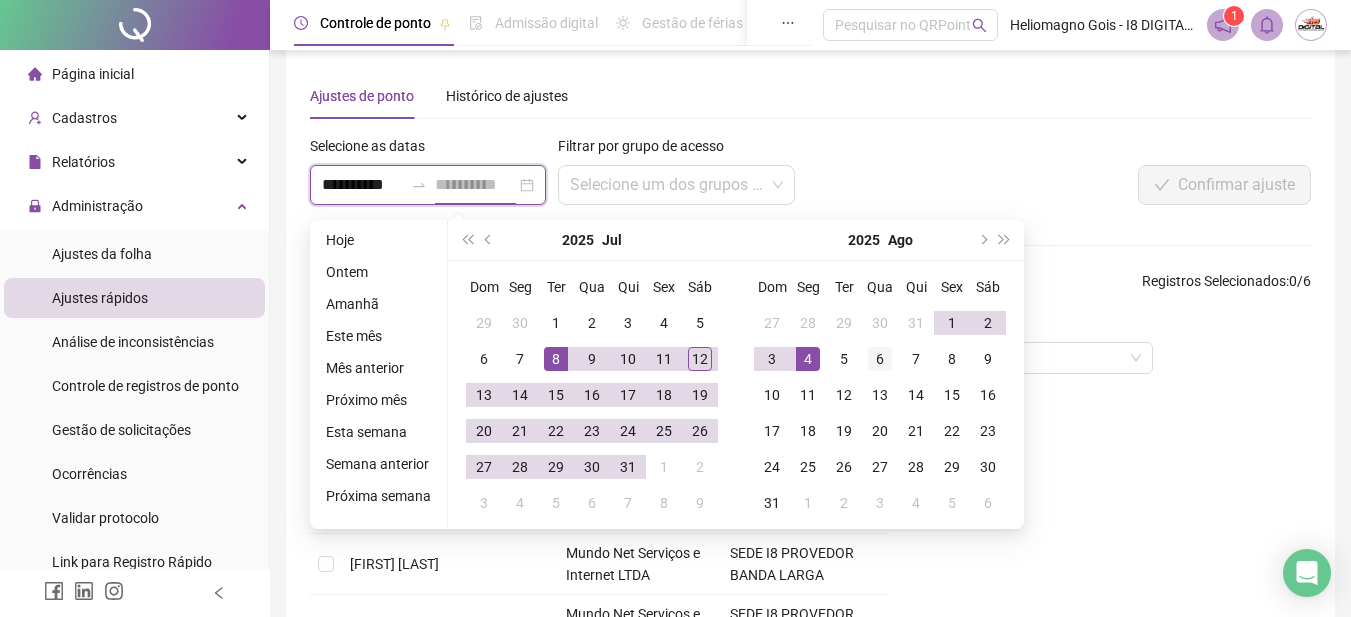 type on "**********" 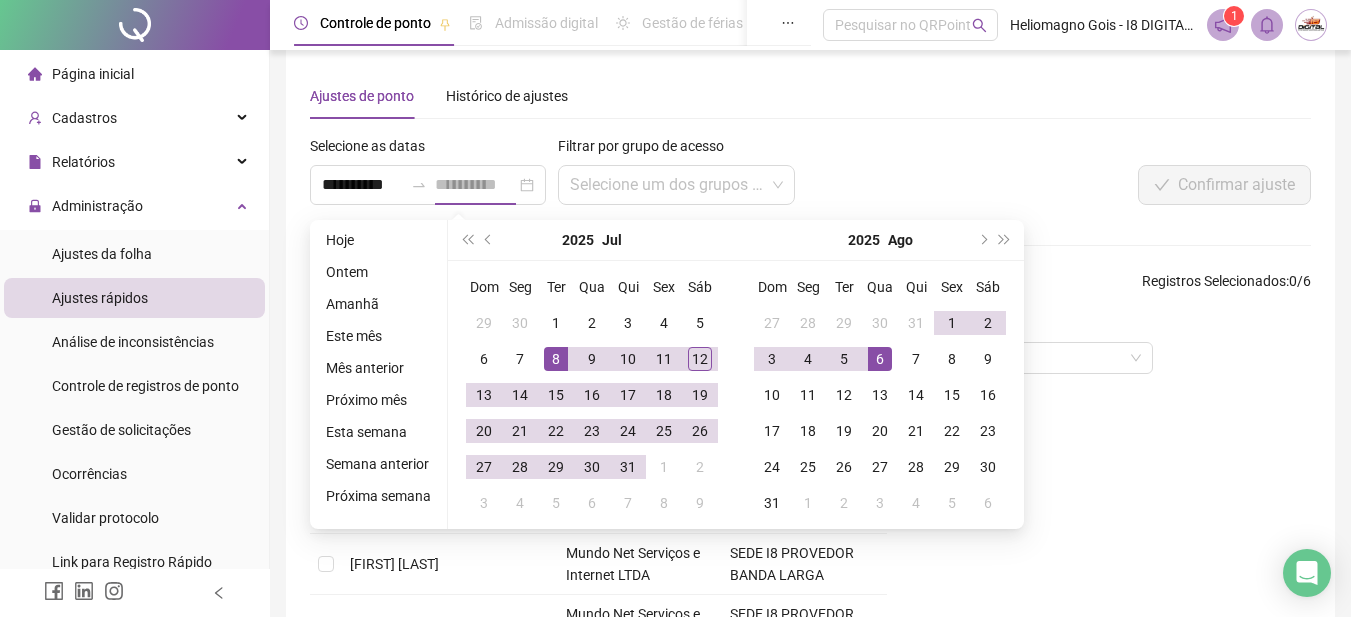click on "6" at bounding box center [880, 359] 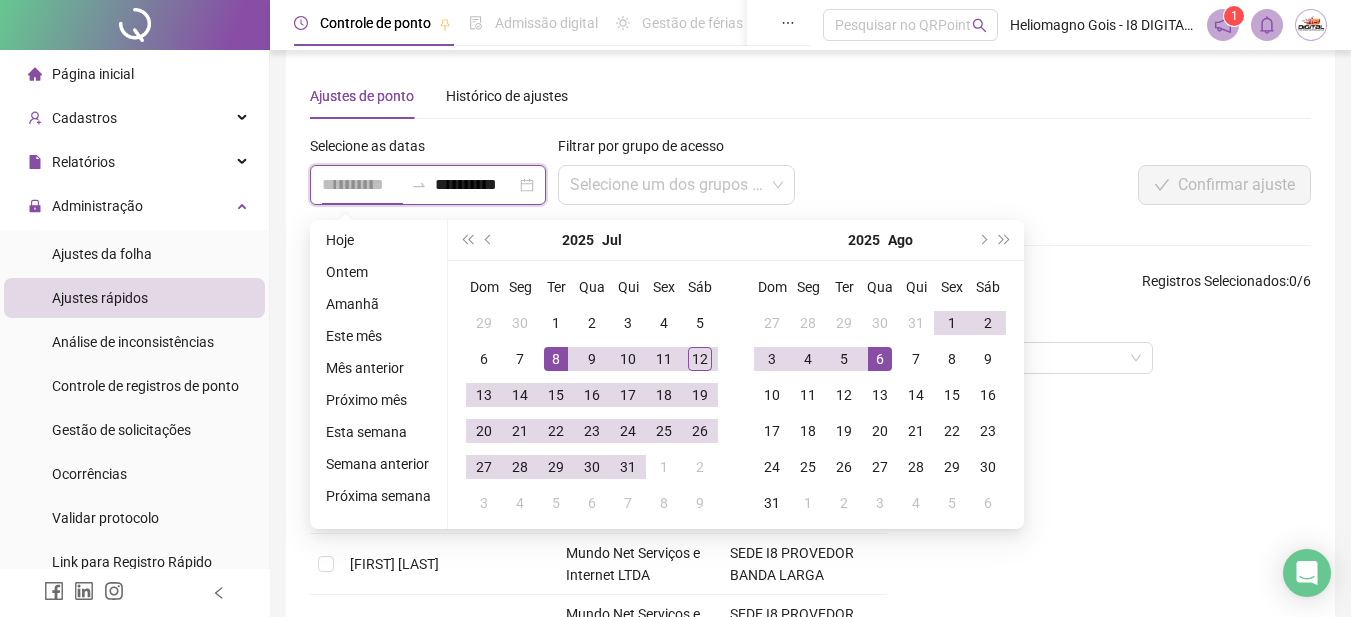type on "**********" 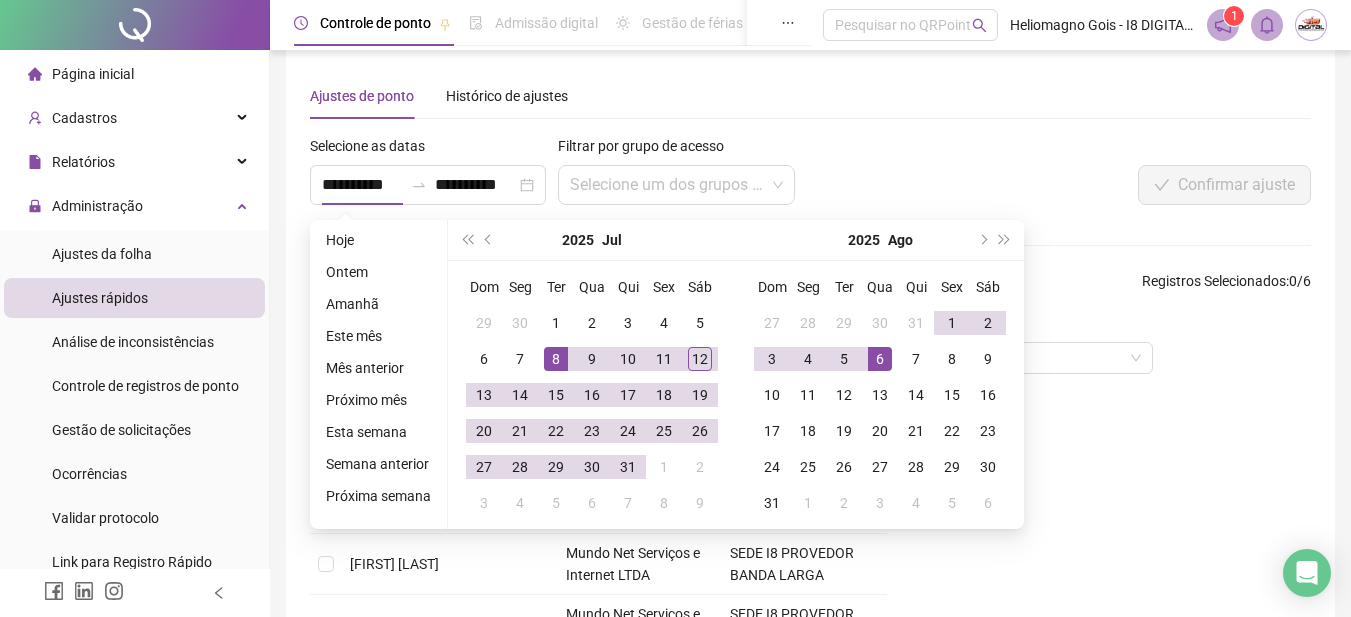 click on "Confirmar ajuste" at bounding box center [1102, 185] 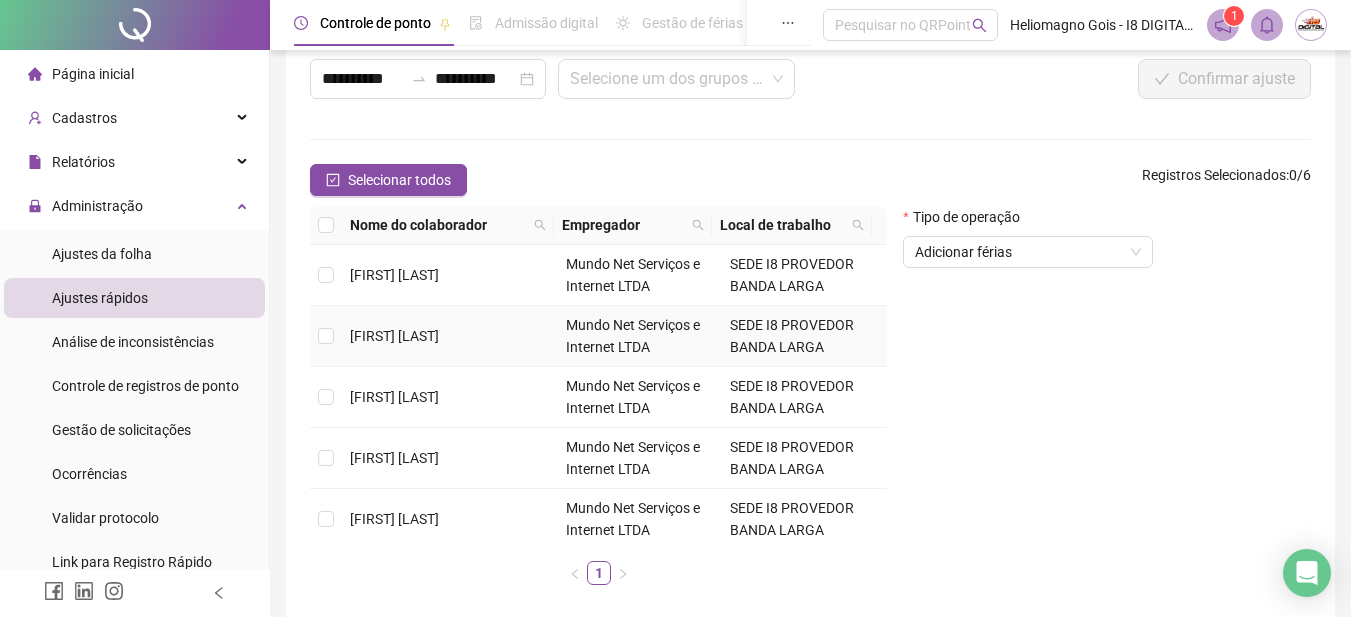 scroll, scrollTop: 217, scrollLeft: 0, axis: vertical 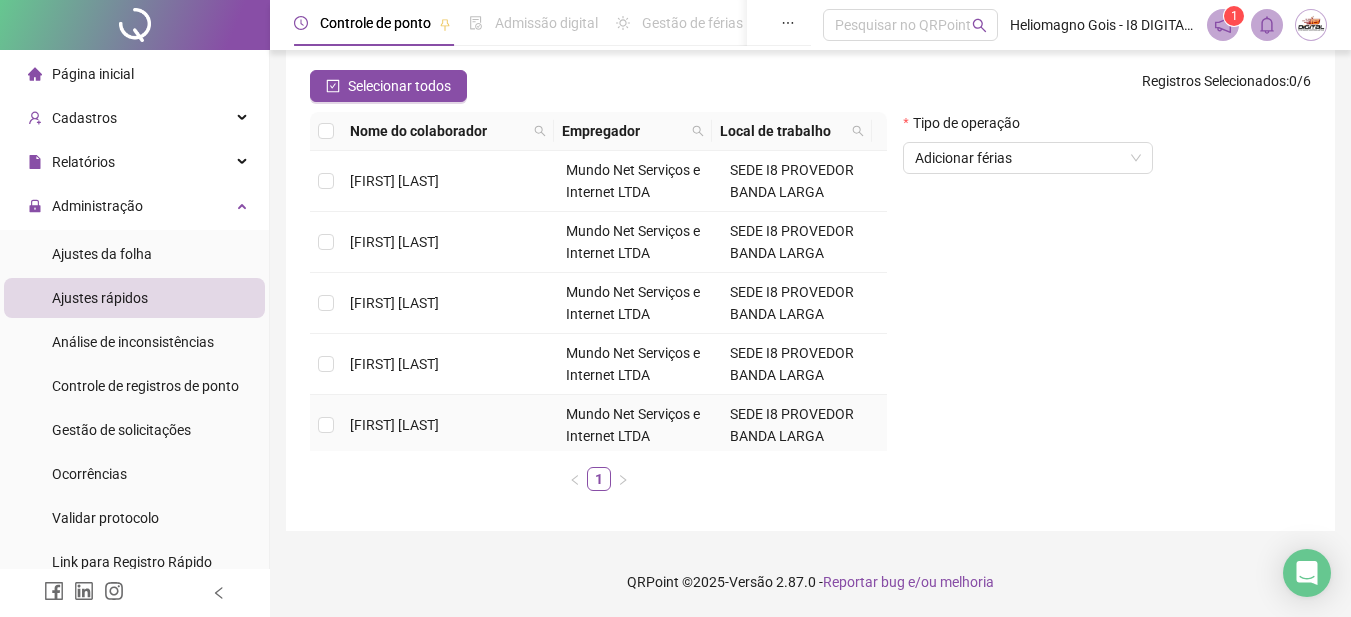 click on "[FIRST] [LAST]" at bounding box center (394, 425) 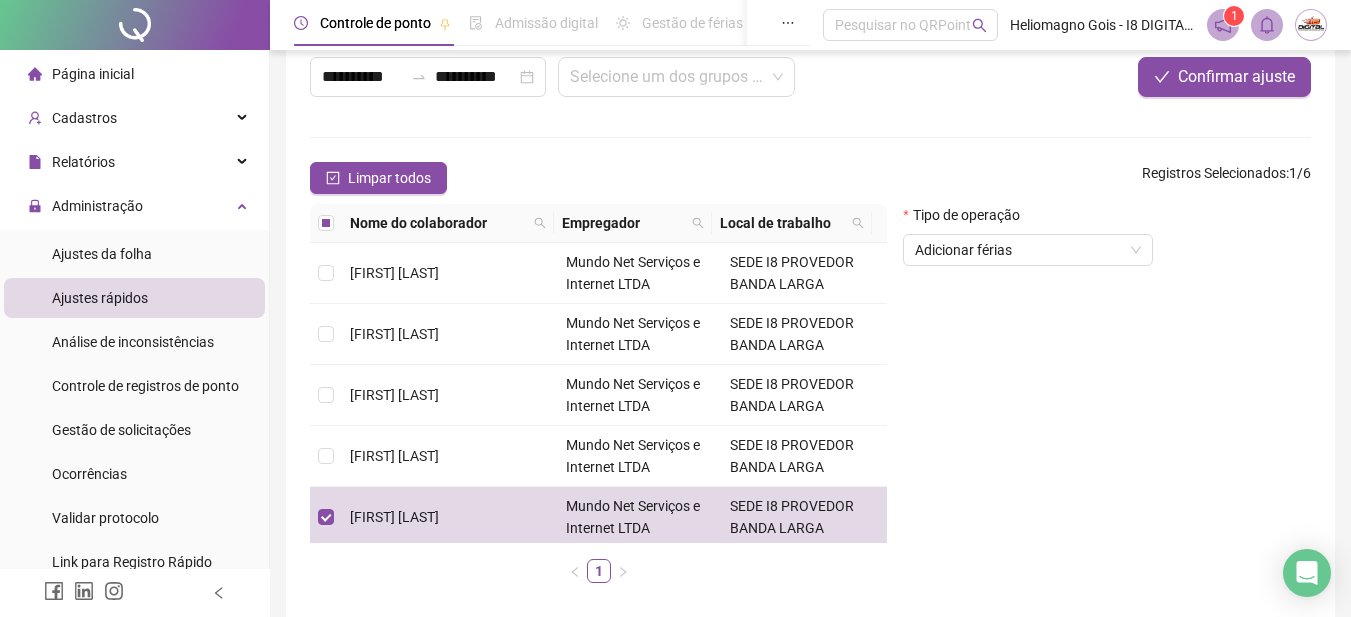 scroll, scrollTop: 17, scrollLeft: 0, axis: vertical 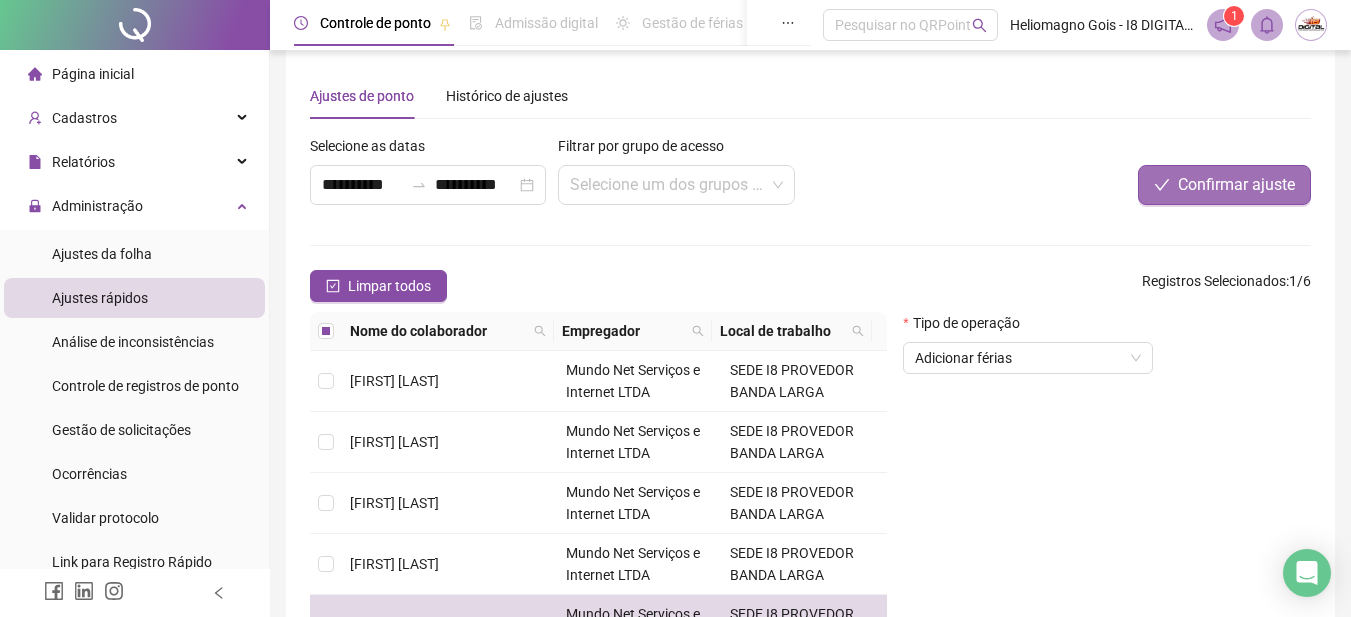 click on "Confirmar ajuste" at bounding box center (1236, 185) 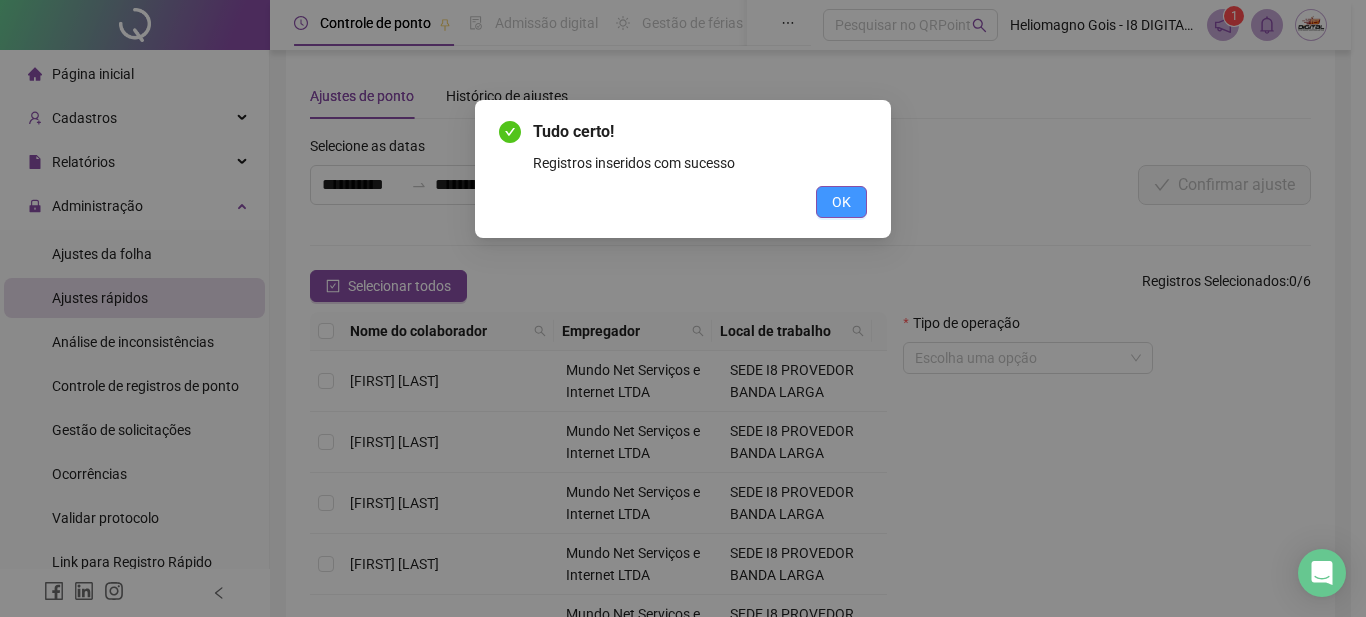 click on "OK" at bounding box center (841, 202) 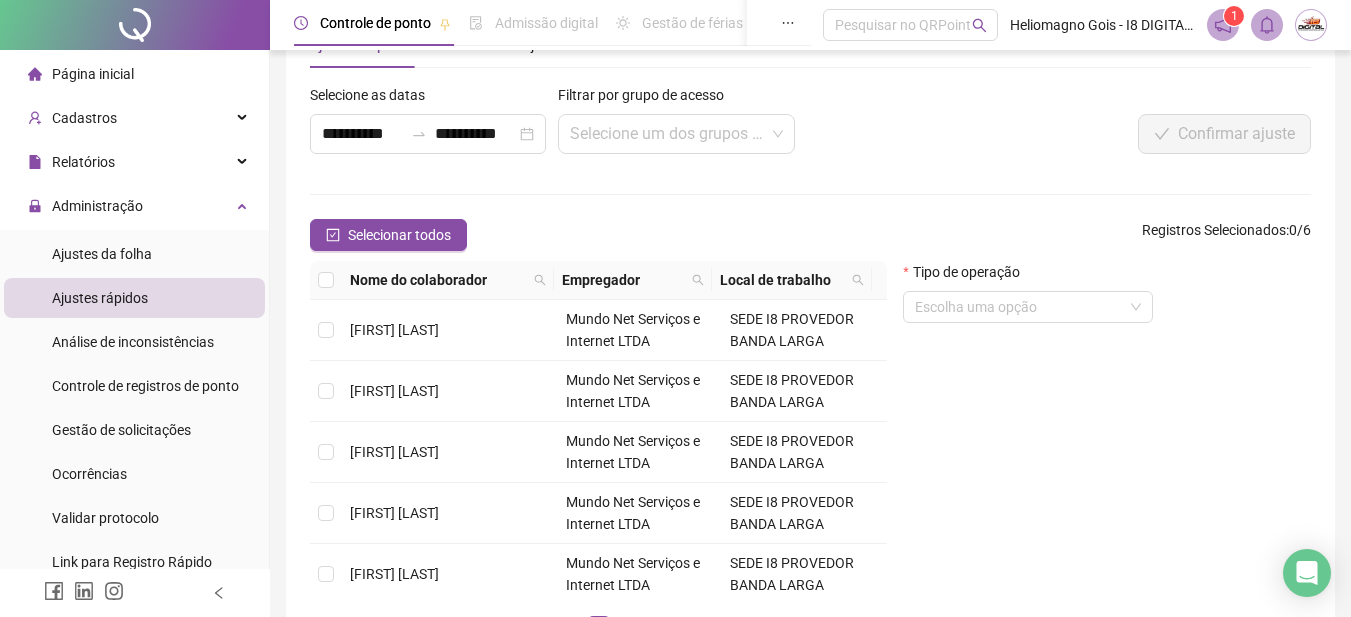 scroll, scrollTop: 117, scrollLeft: 0, axis: vertical 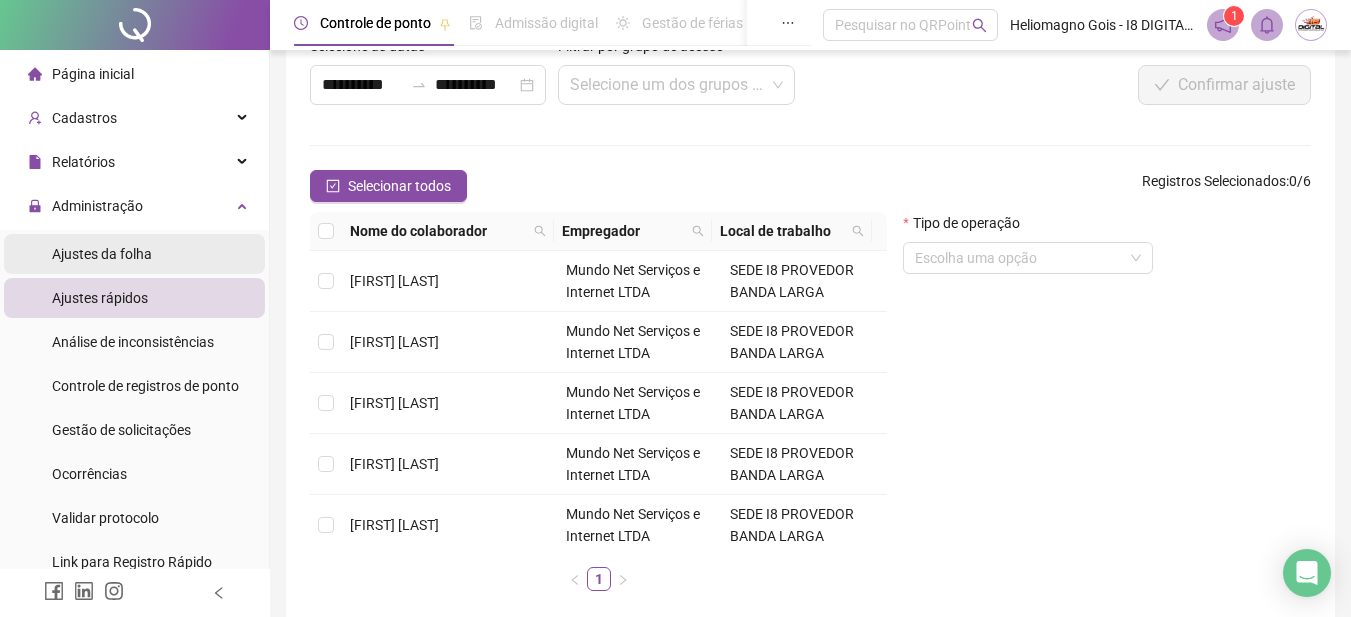 click on "Ajustes da folha" at bounding box center [102, 254] 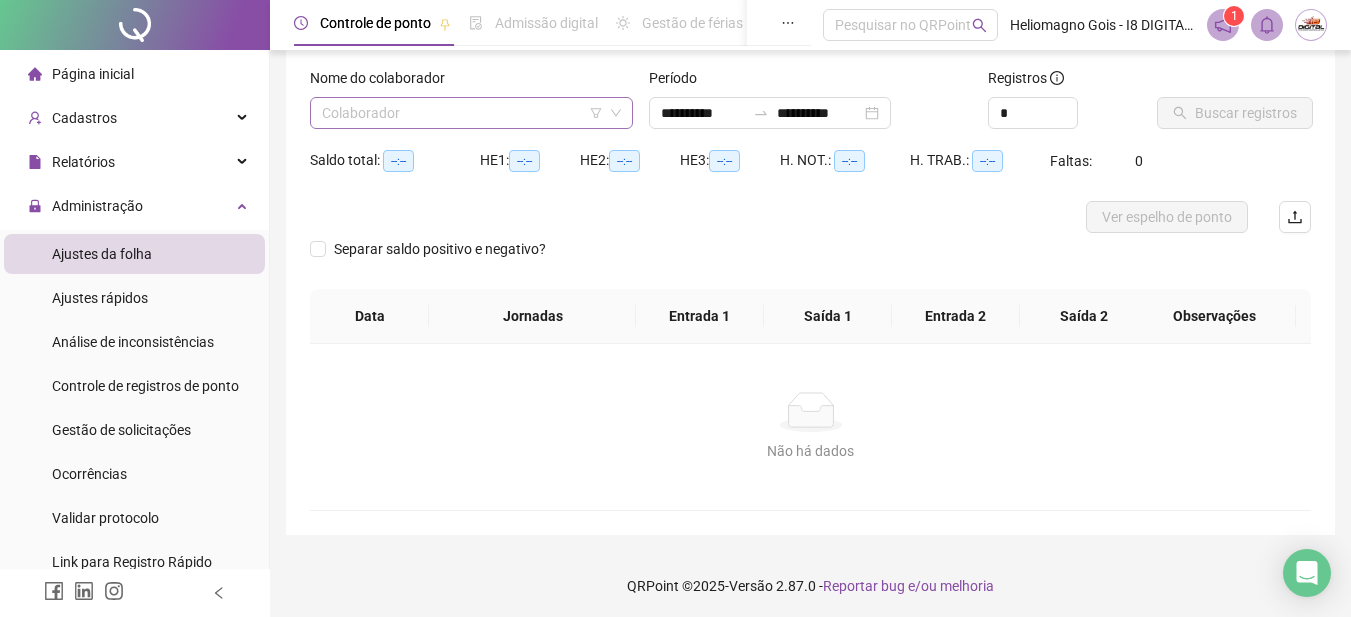 click on "Colaborador" at bounding box center [471, 113] 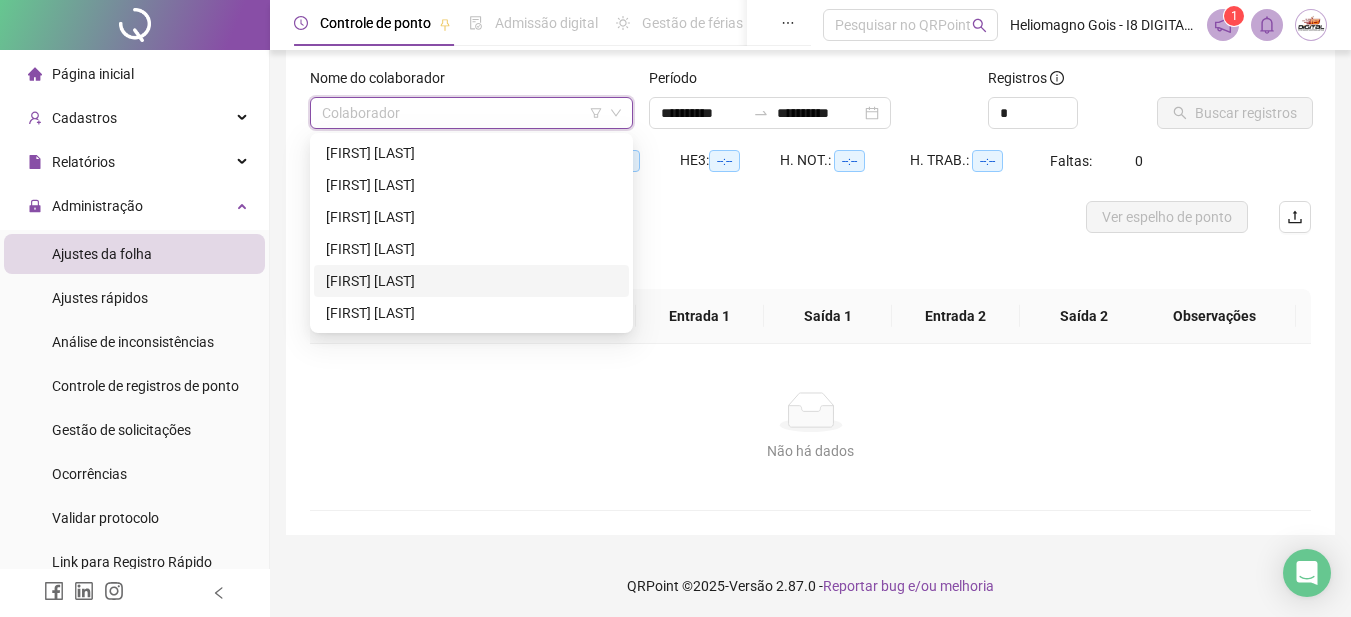 click on "[FIRST] [LAST]" at bounding box center (471, 281) 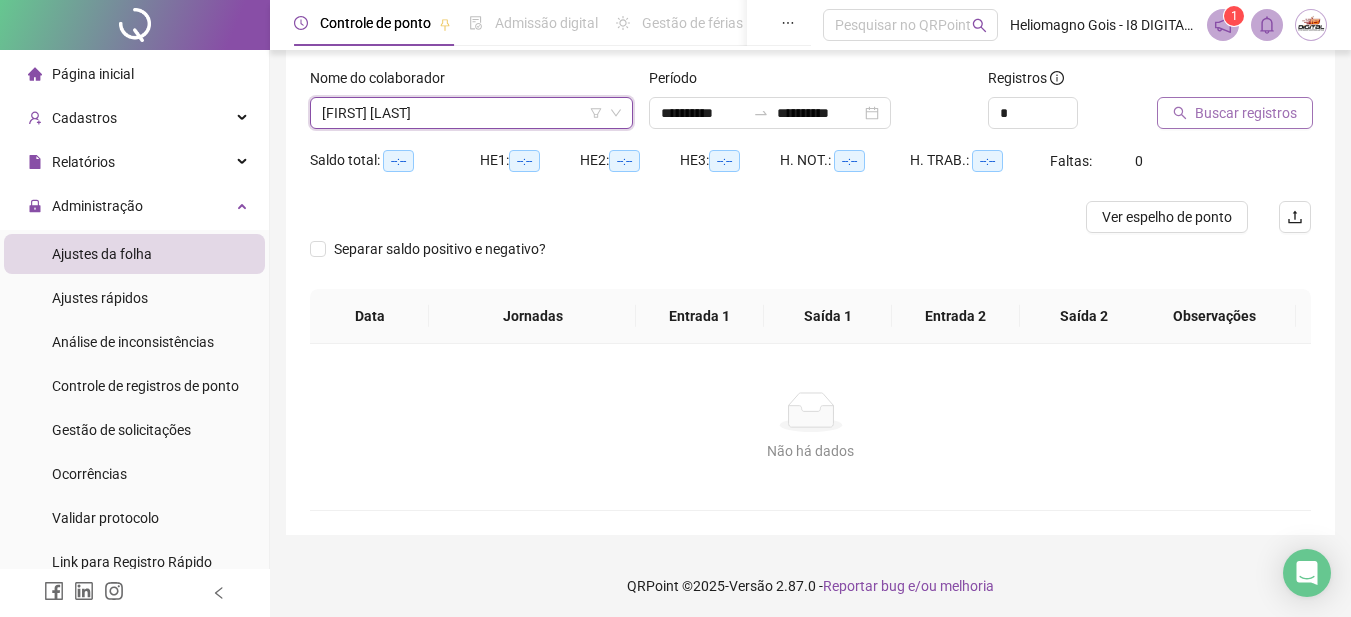 click on "Buscar registros" at bounding box center (1246, 113) 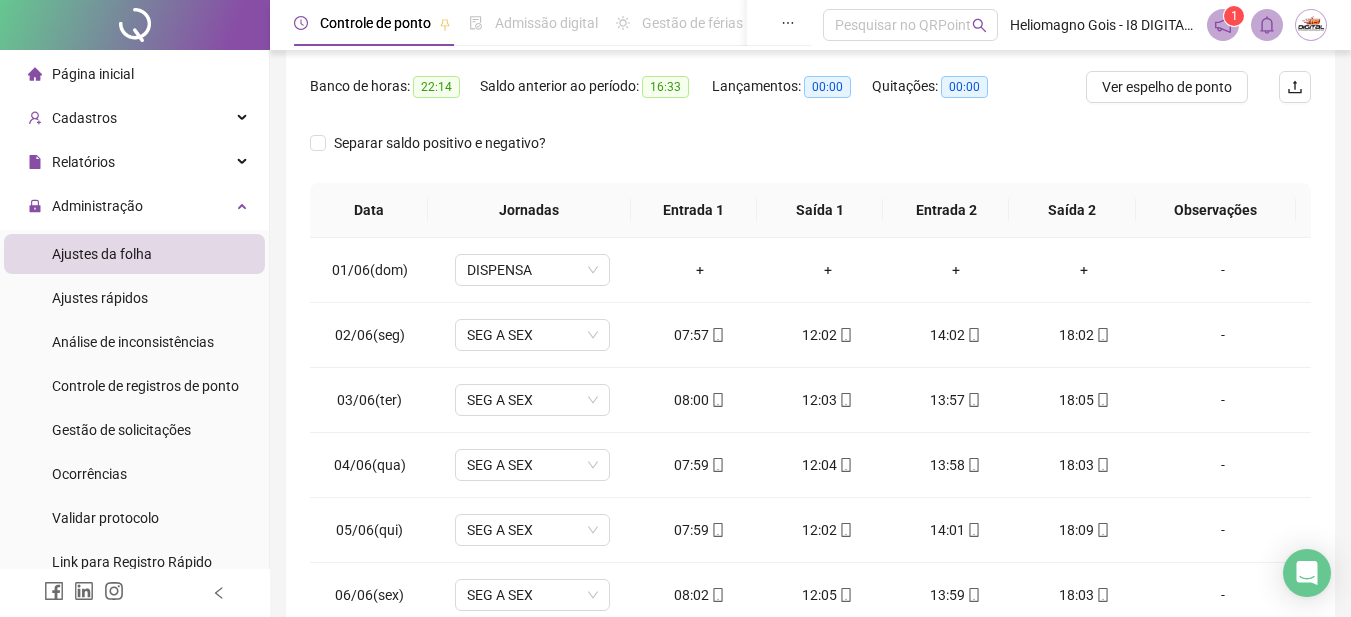 scroll, scrollTop: 405, scrollLeft: 0, axis: vertical 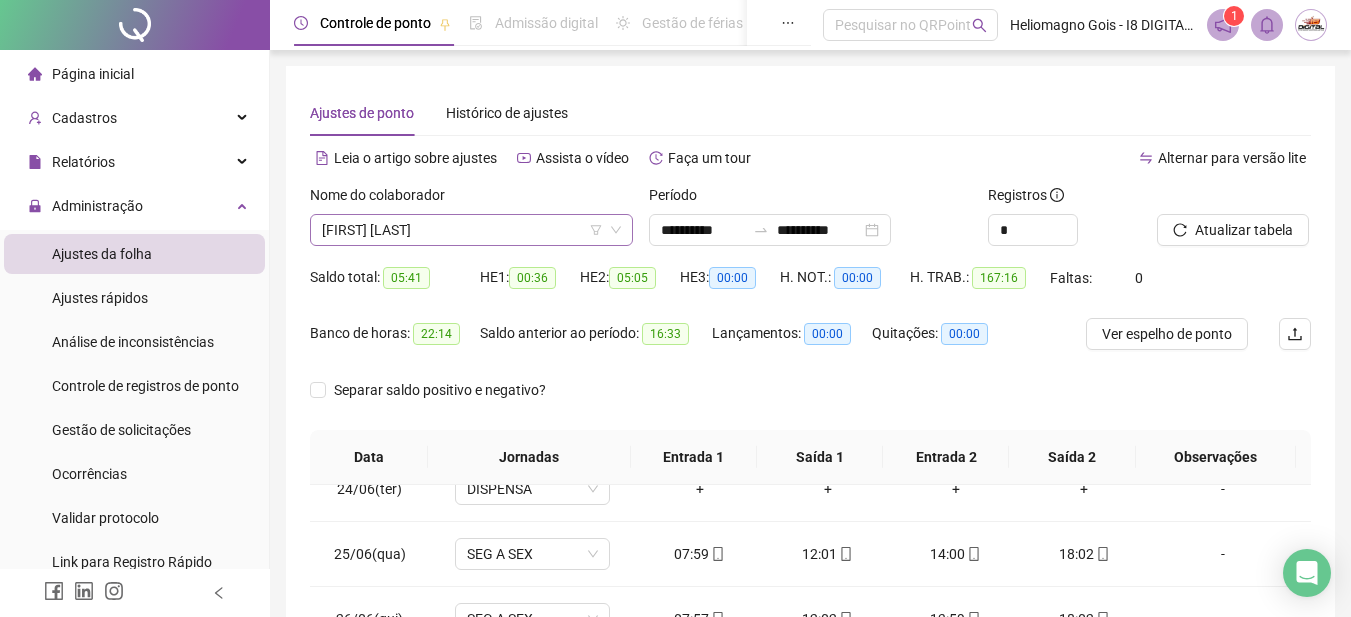 click on "[FIRST] [LAST]" at bounding box center [471, 230] 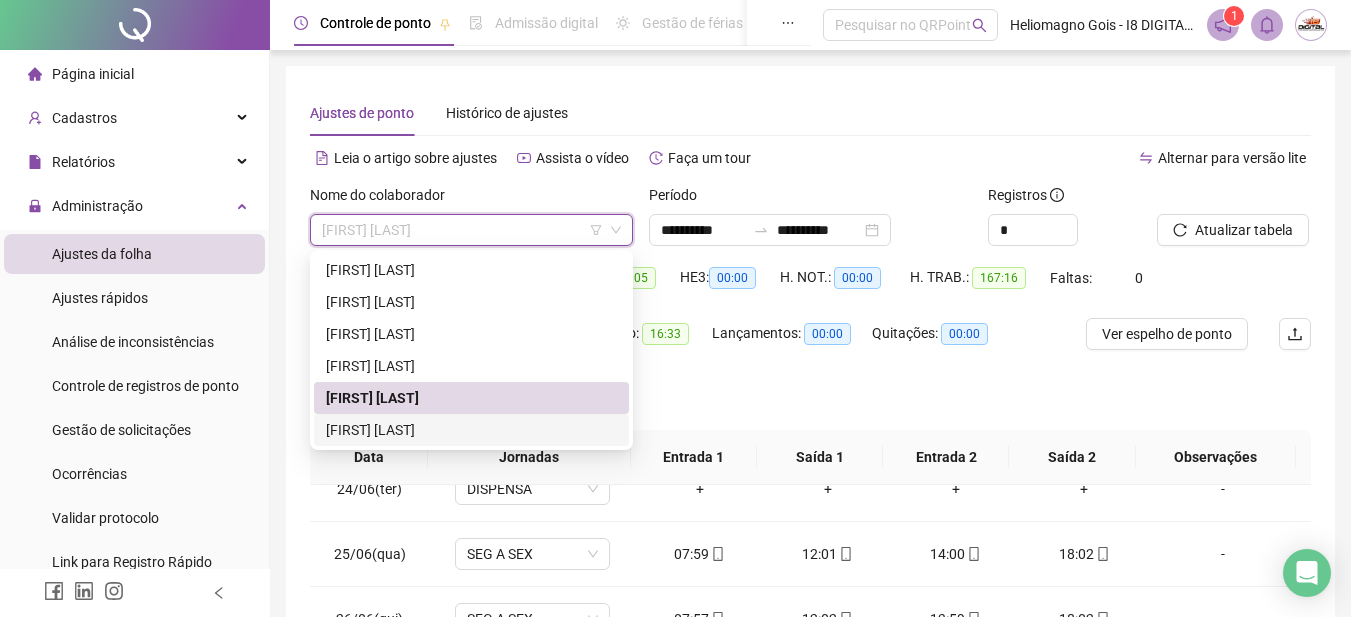 click on "[FIRST] [LAST]" at bounding box center [471, 430] 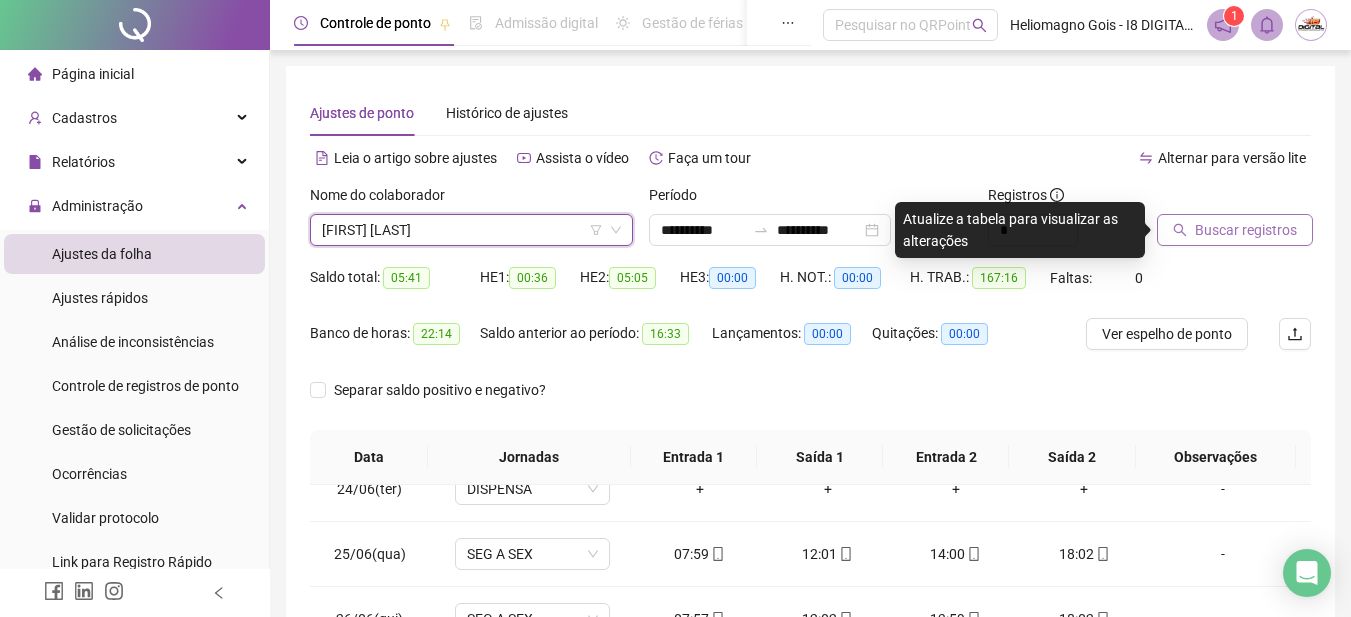click on "Buscar registros" at bounding box center [1235, 230] 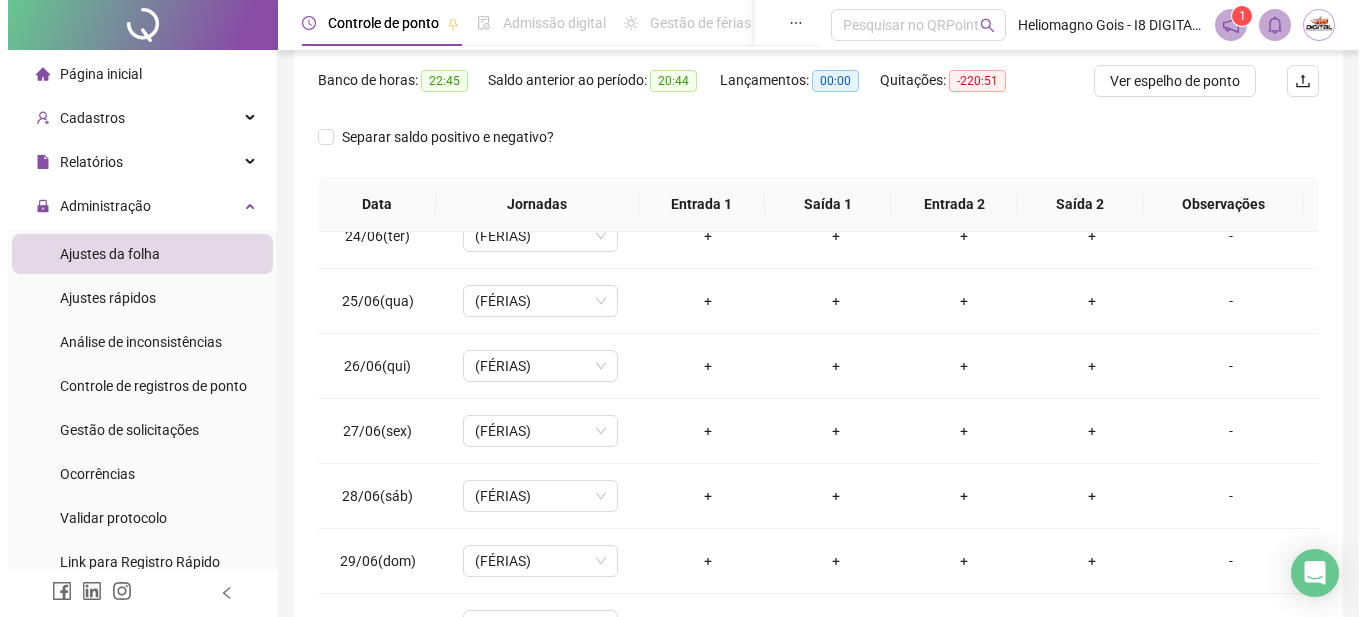 scroll, scrollTop: 5, scrollLeft: 0, axis: vertical 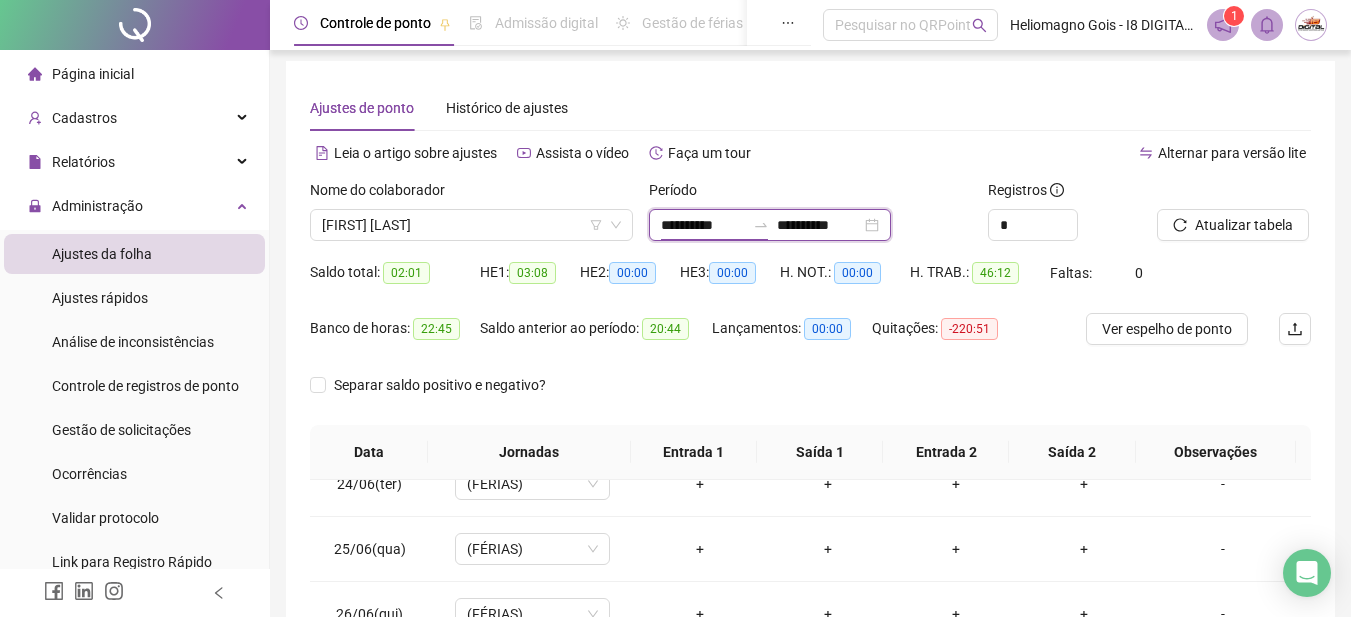 click on "**********" at bounding box center [703, 225] 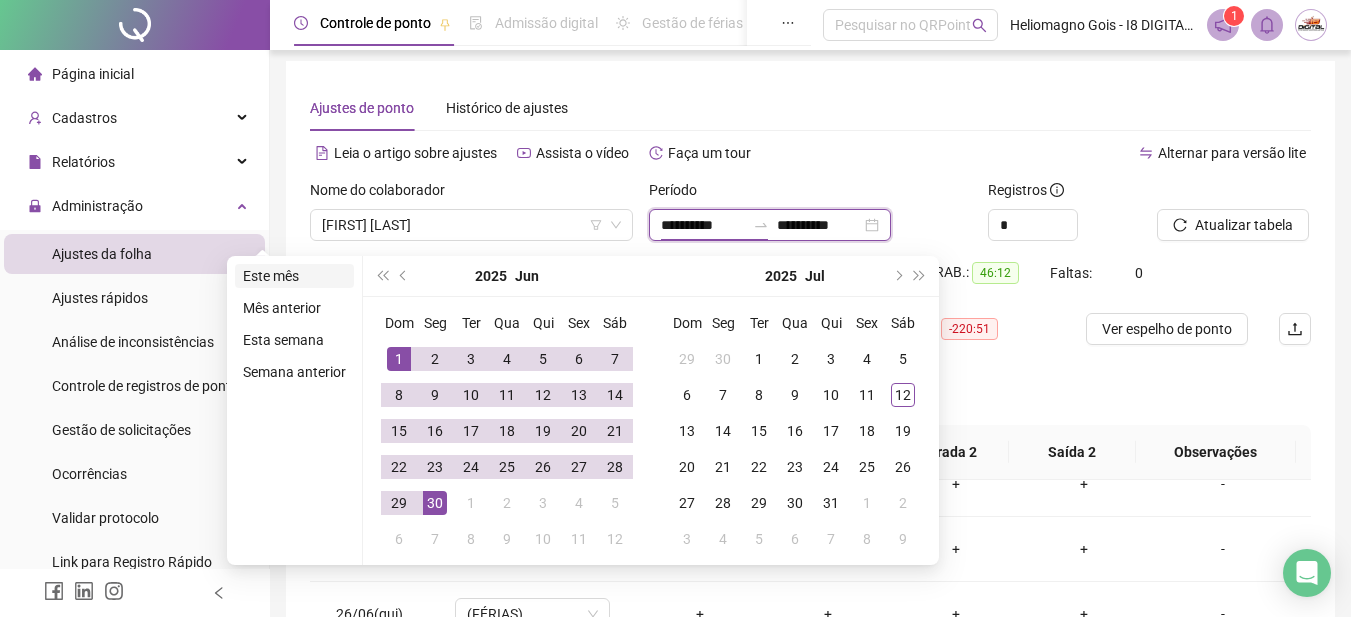 type on "**********" 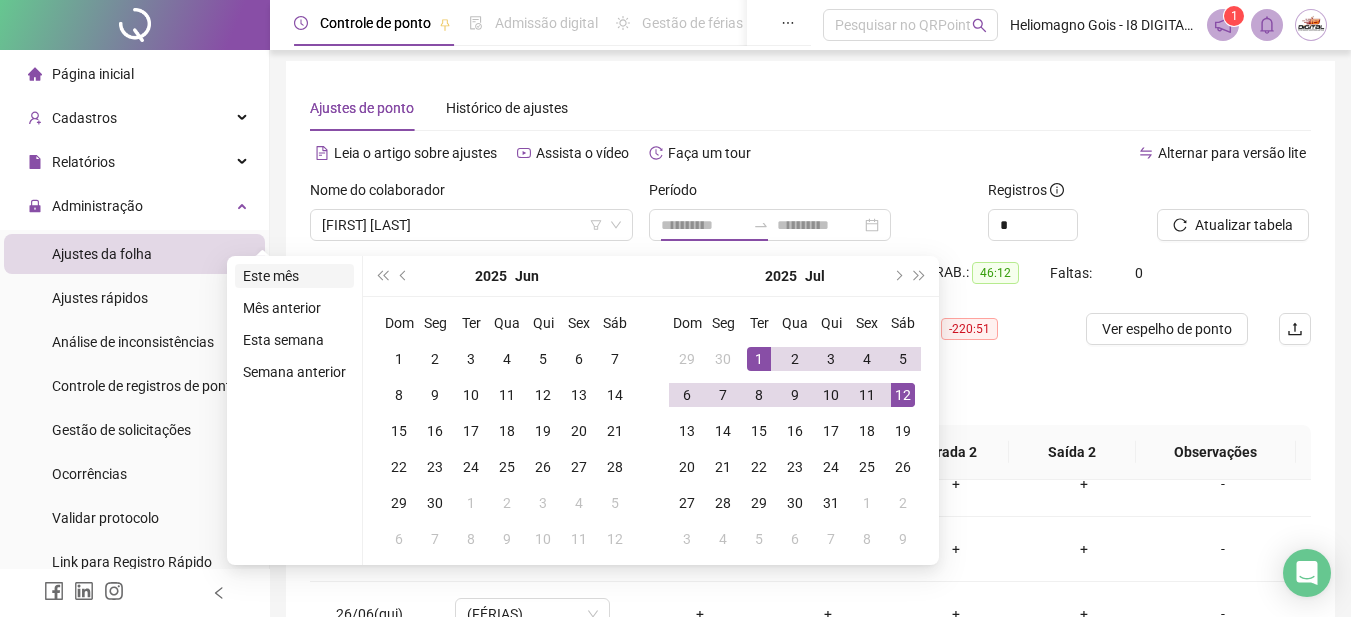 click on "Este mês" at bounding box center [294, 276] 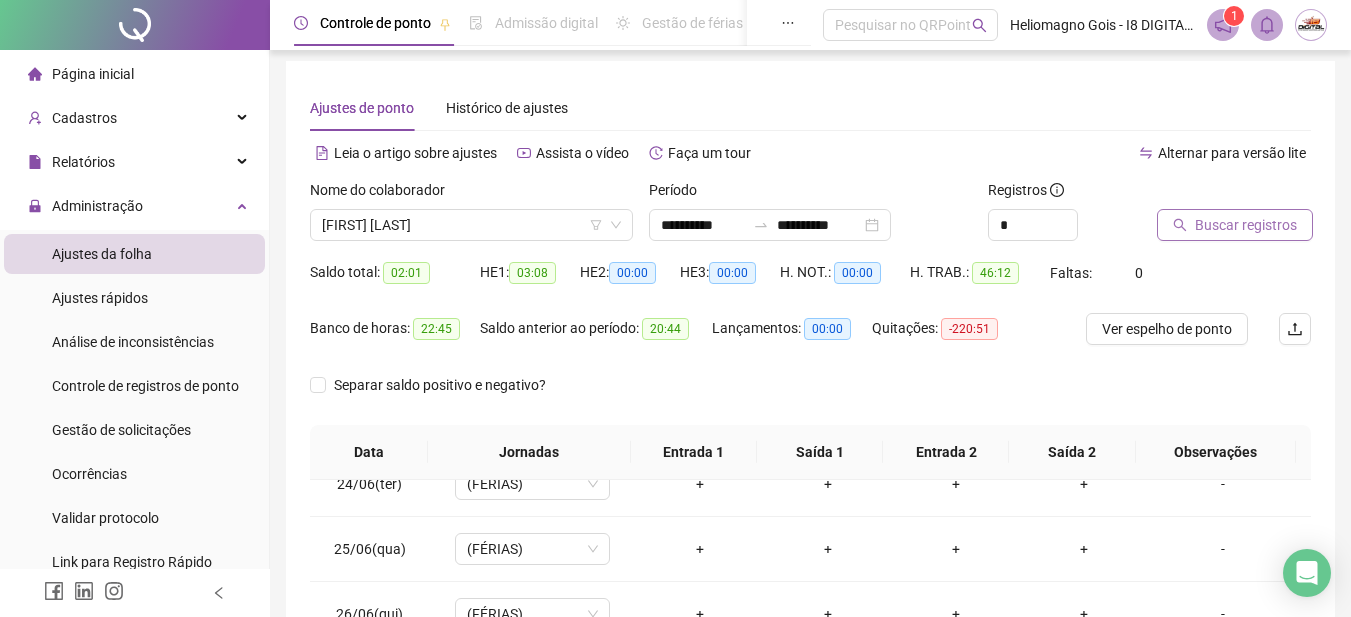 click on "Buscar registros" at bounding box center [1235, 225] 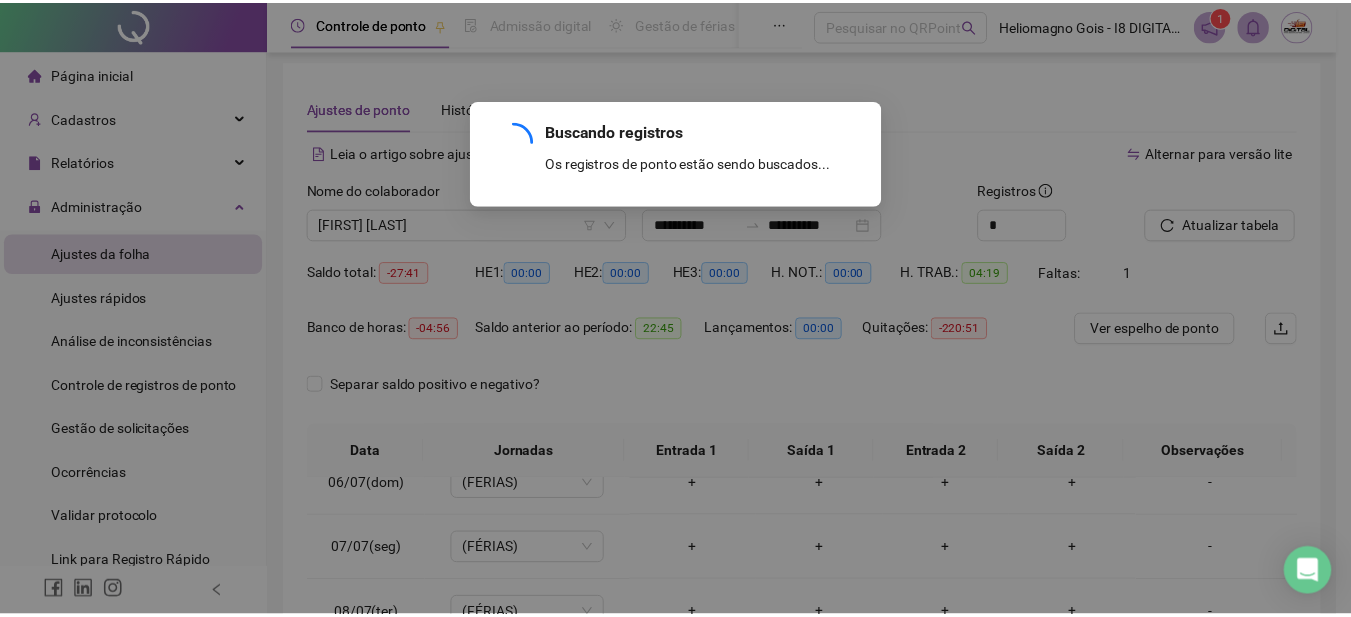 scroll, scrollTop: 353, scrollLeft: 0, axis: vertical 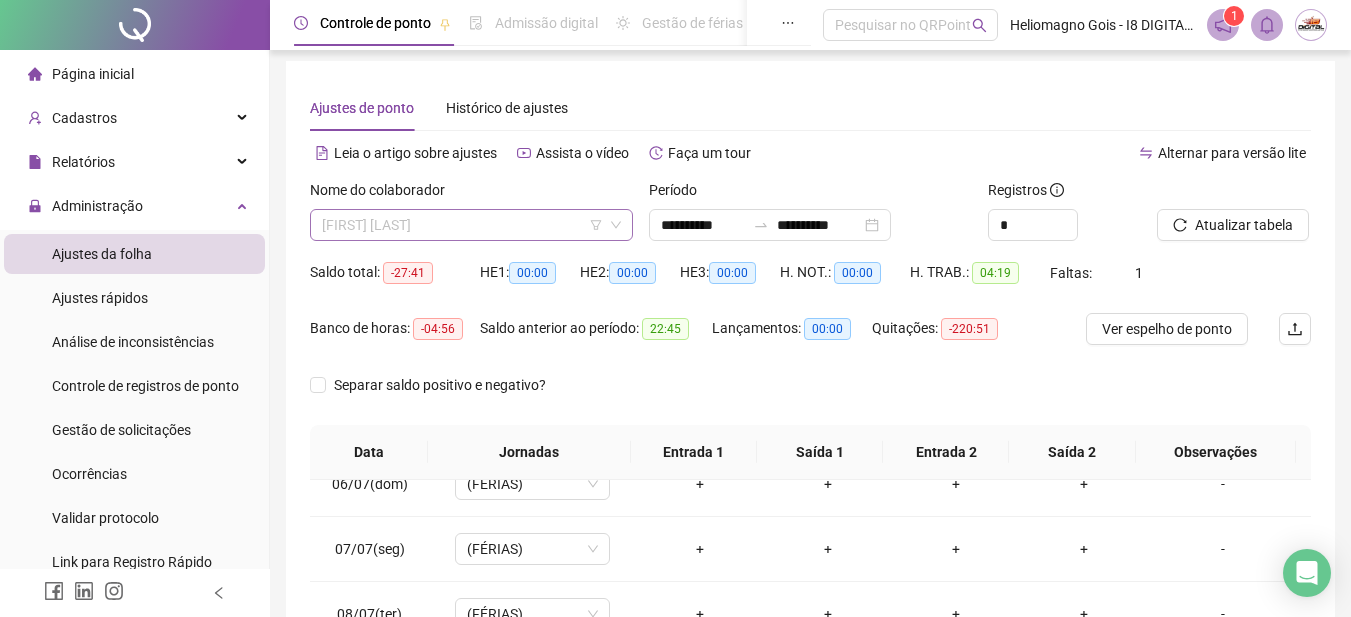 click on "[FIRST] [LAST]" at bounding box center [471, 225] 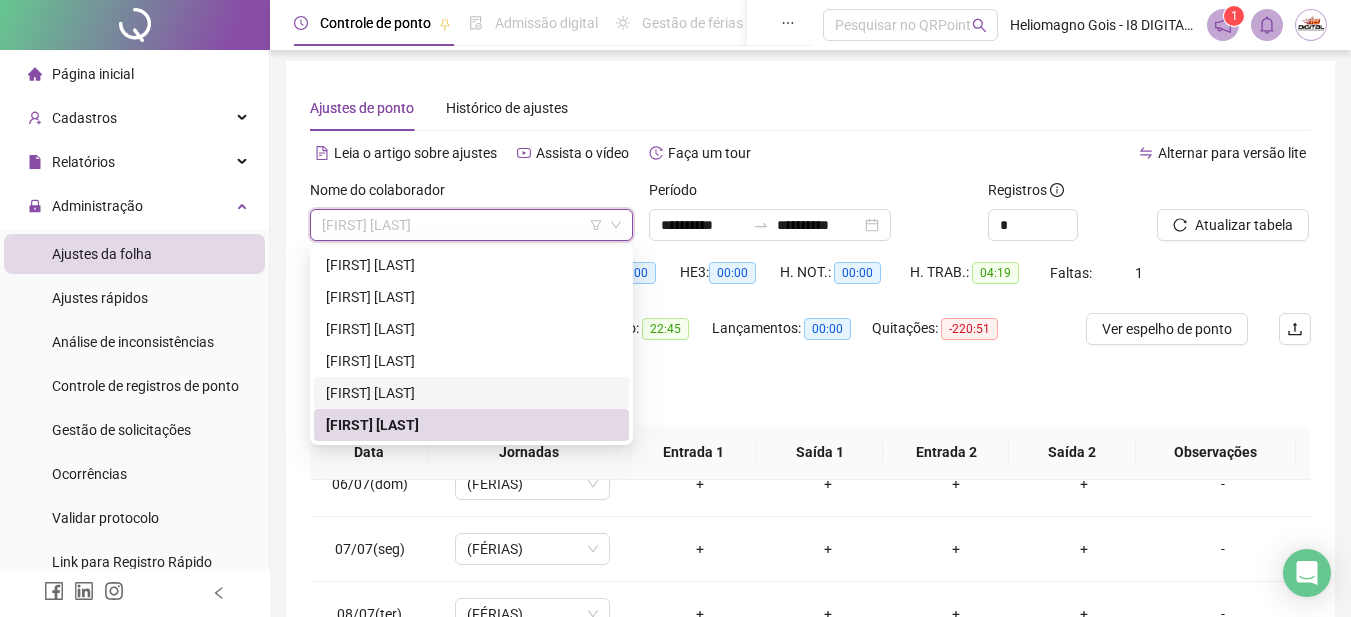 click on "[FIRST] [LAST]" at bounding box center [471, 393] 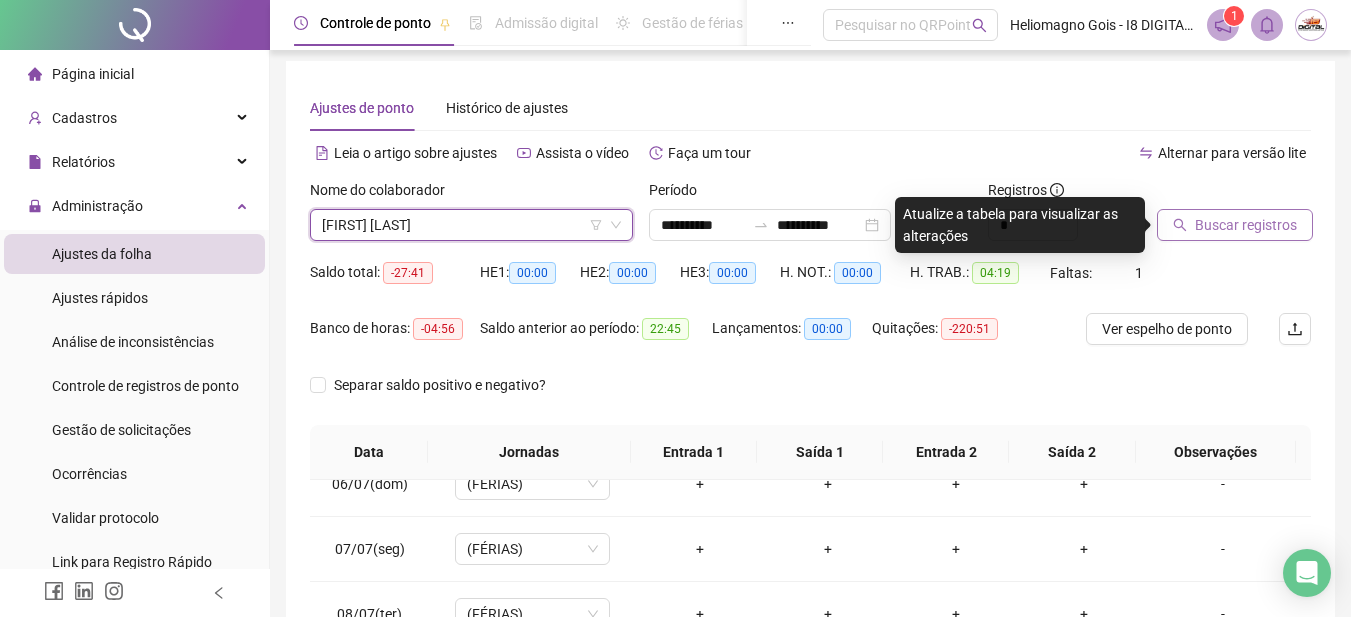 click on "Buscar registros" at bounding box center (1246, 225) 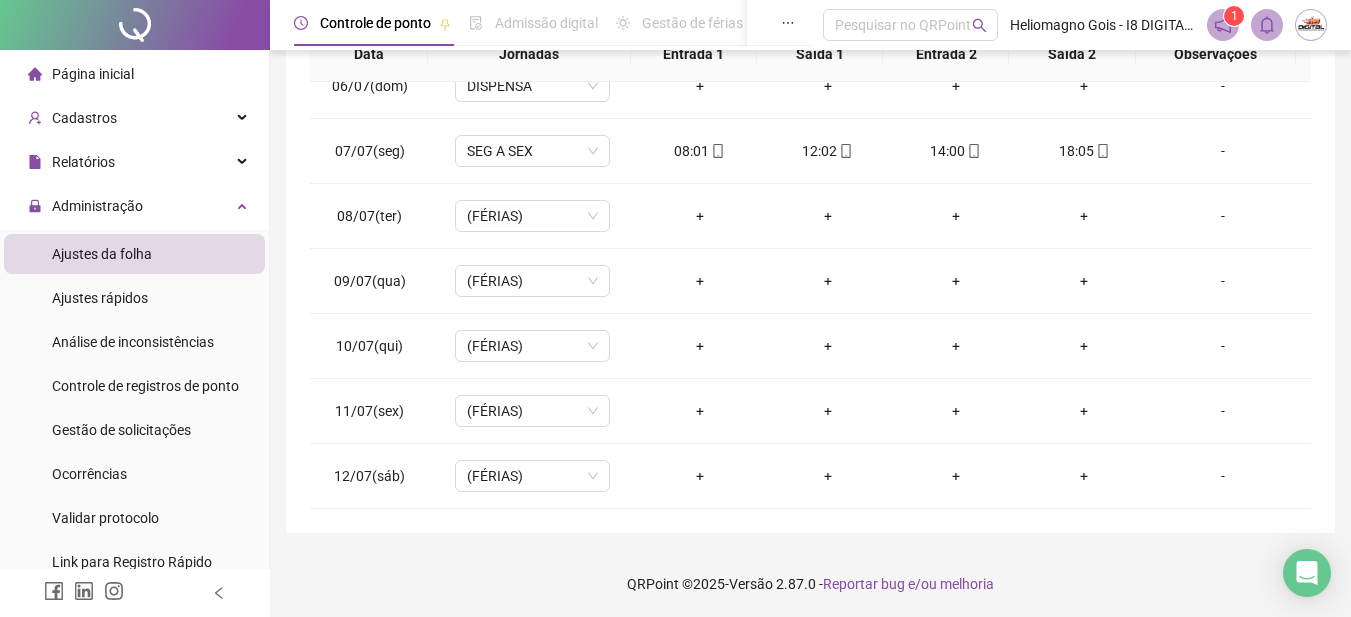 scroll, scrollTop: 405, scrollLeft: 0, axis: vertical 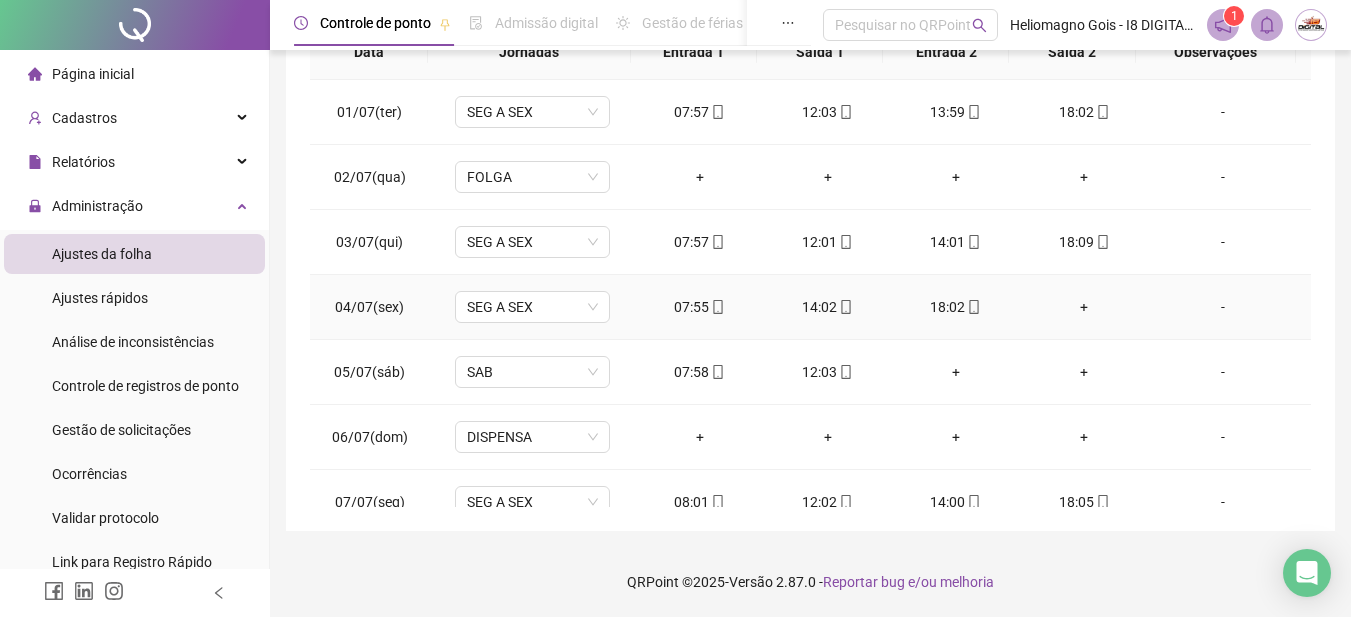 click on "+" at bounding box center (1084, 307) 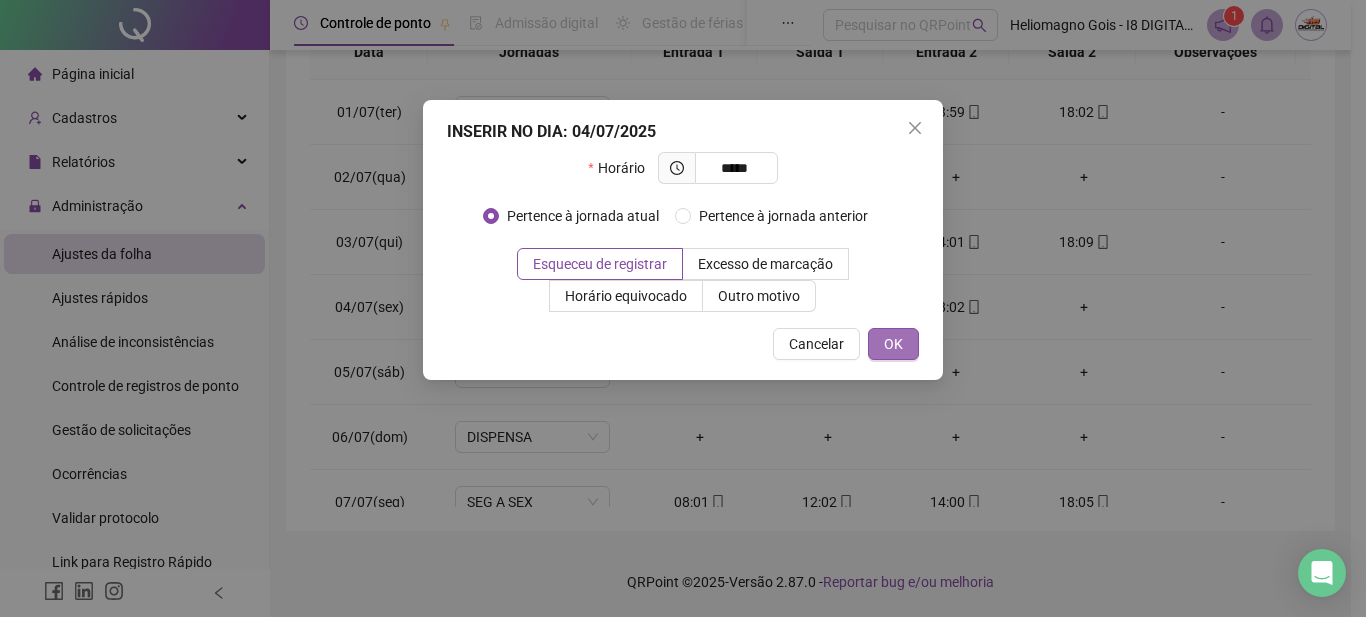 type on "*****" 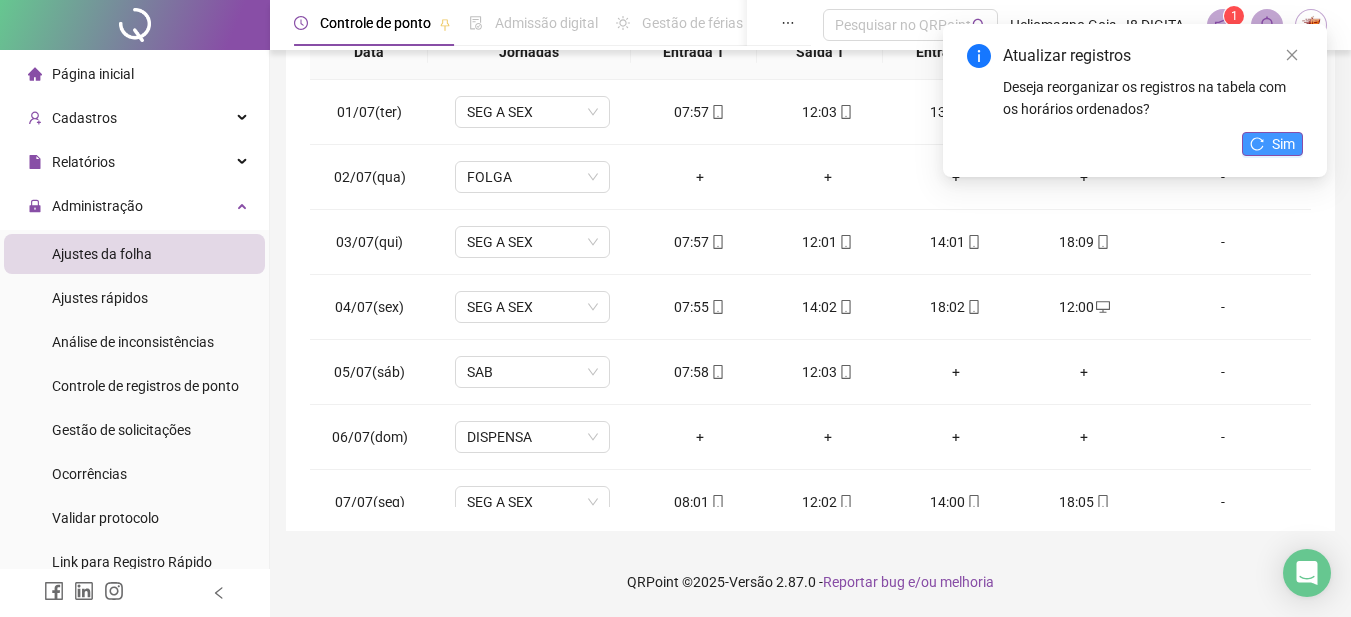 click 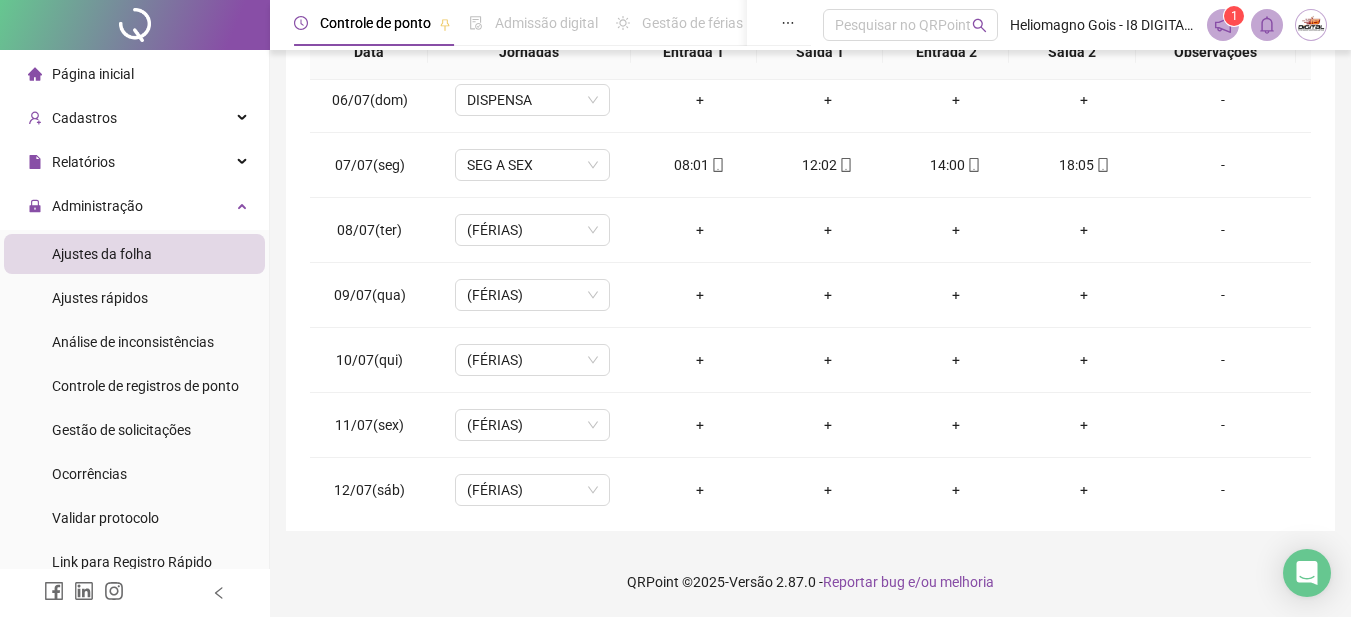 scroll, scrollTop: 353, scrollLeft: 0, axis: vertical 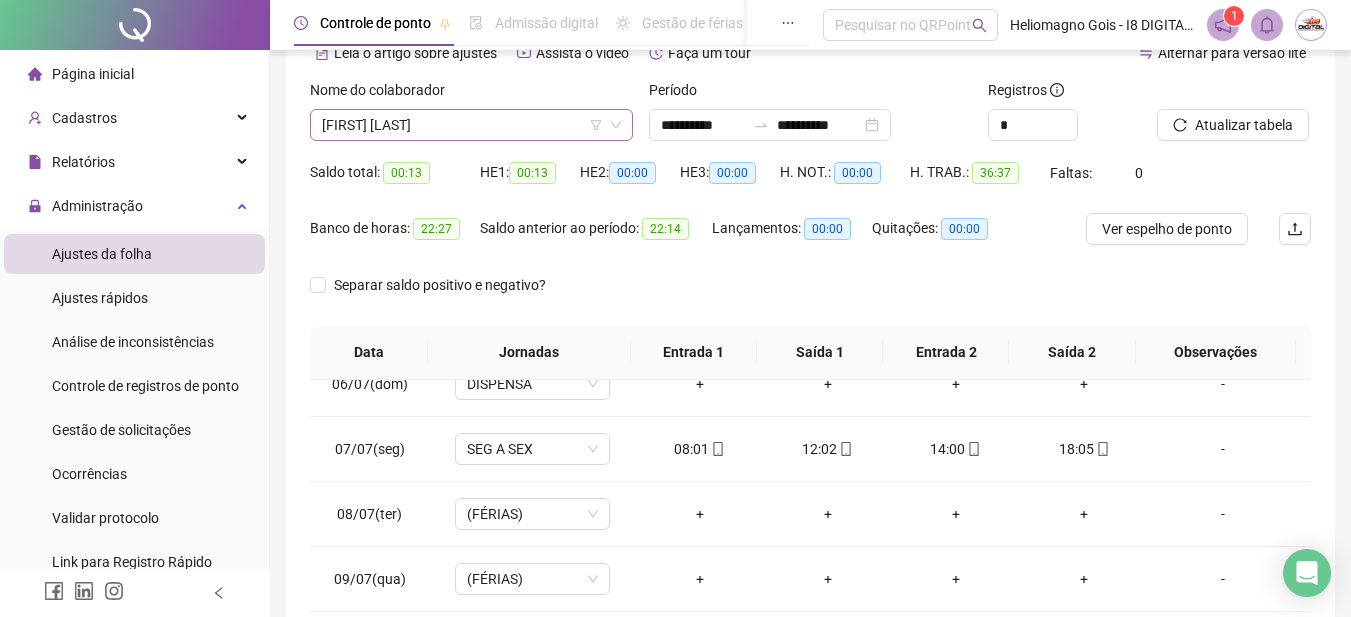 click on "[FIRST] [LAST]" at bounding box center (471, 125) 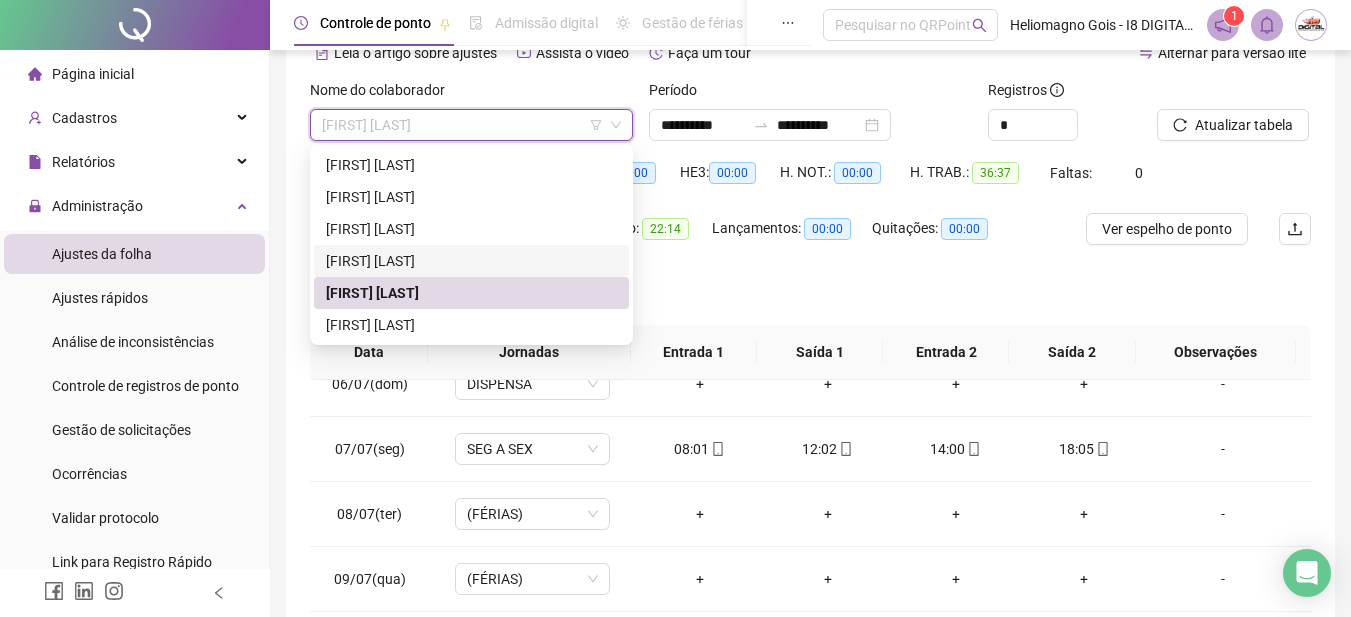 click on "[FIRST] [LAST]" at bounding box center (471, 261) 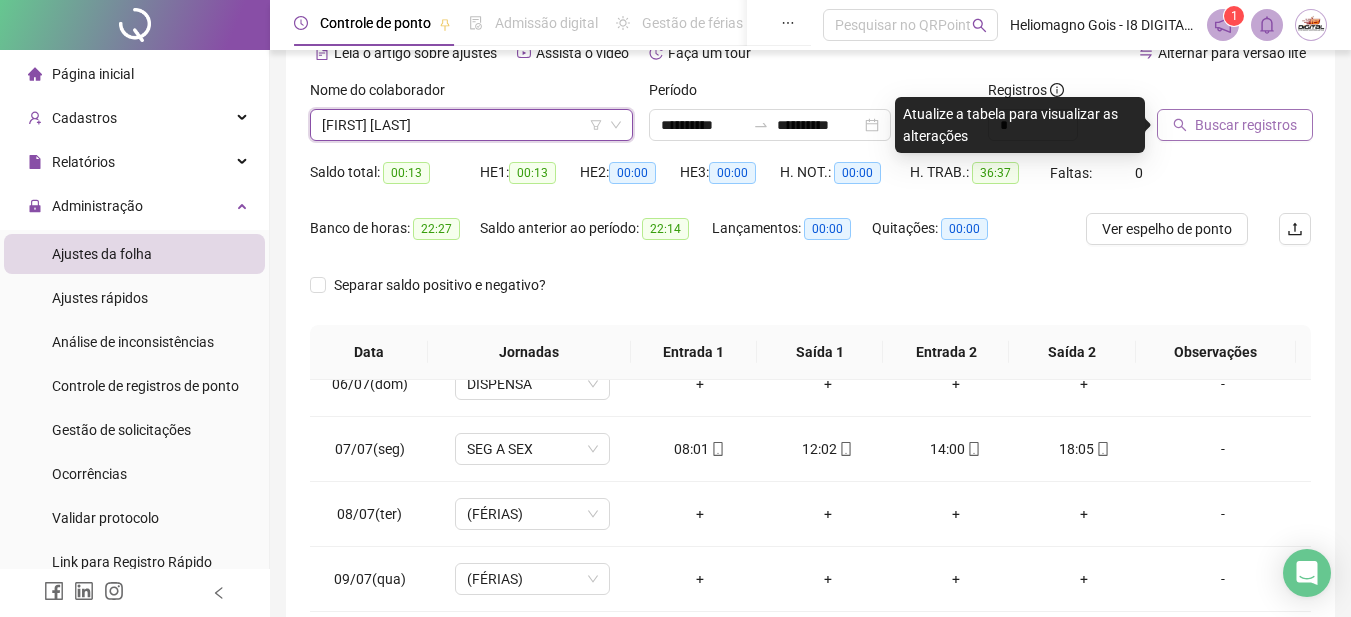 click on "Buscar registros" at bounding box center (1246, 125) 